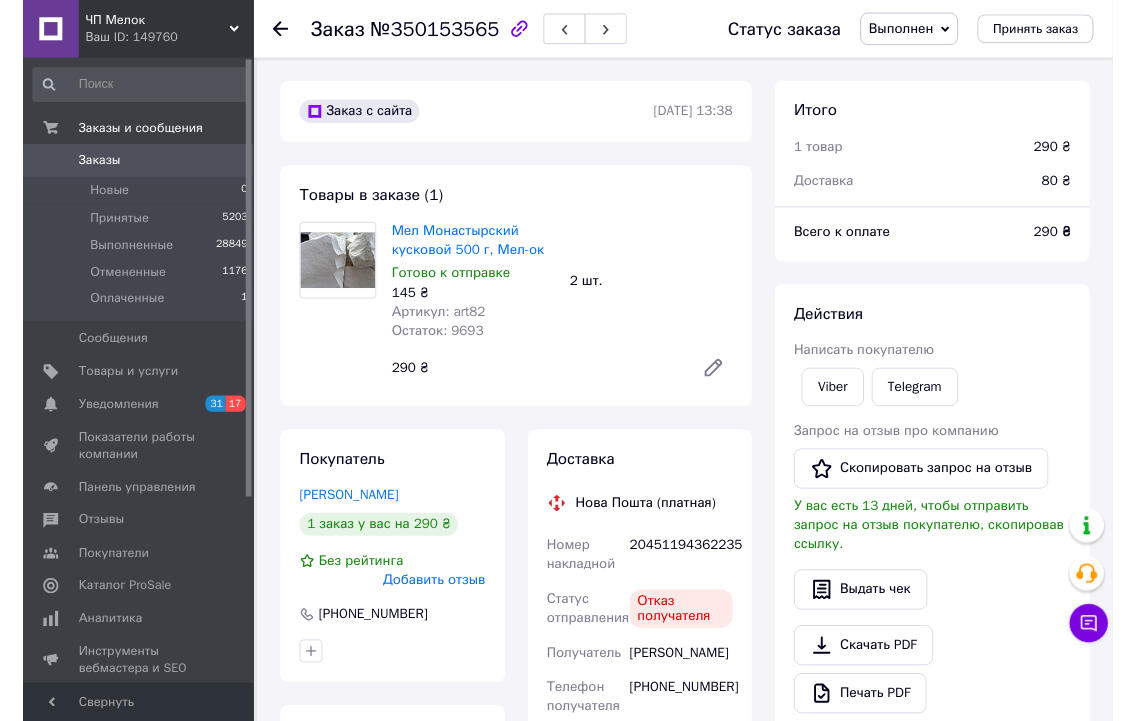 scroll, scrollTop: 200, scrollLeft: 0, axis: vertical 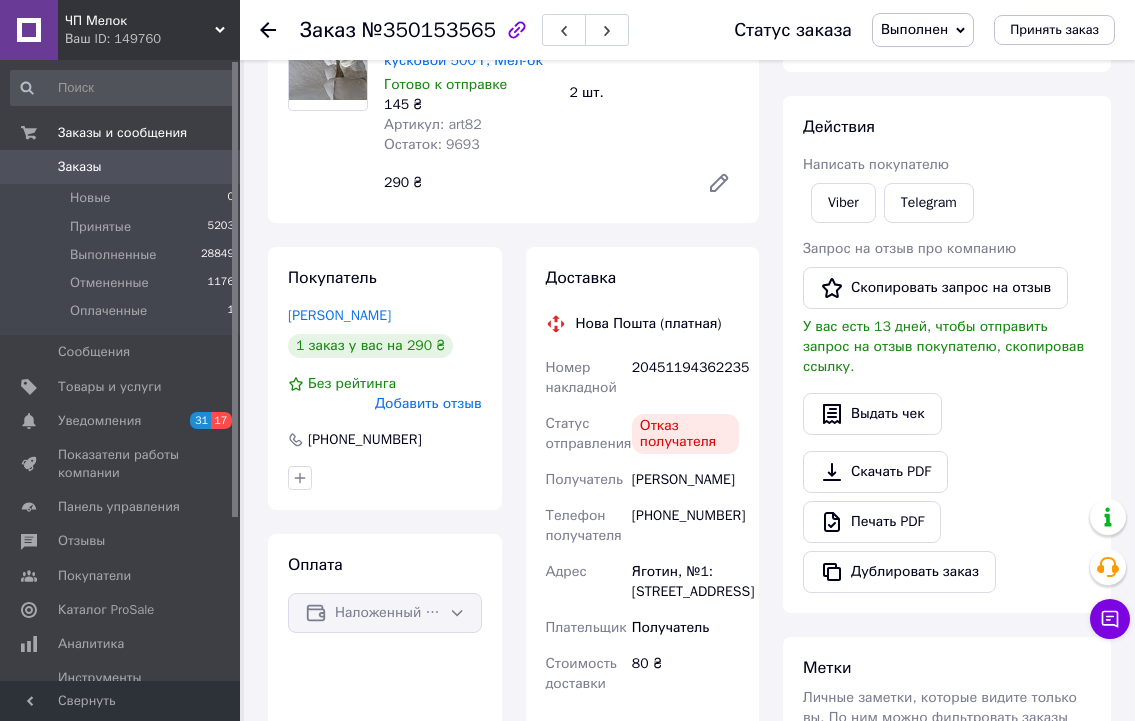 click on "Заказы" at bounding box center [121, 167] 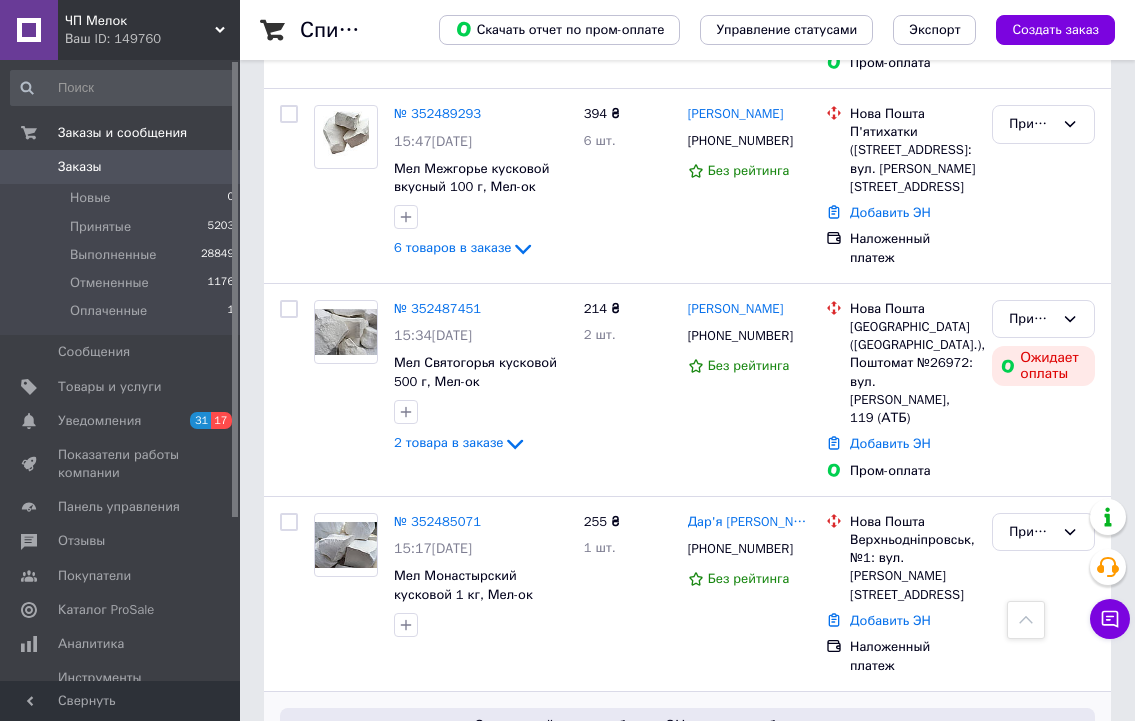 scroll, scrollTop: 3100, scrollLeft: 0, axis: vertical 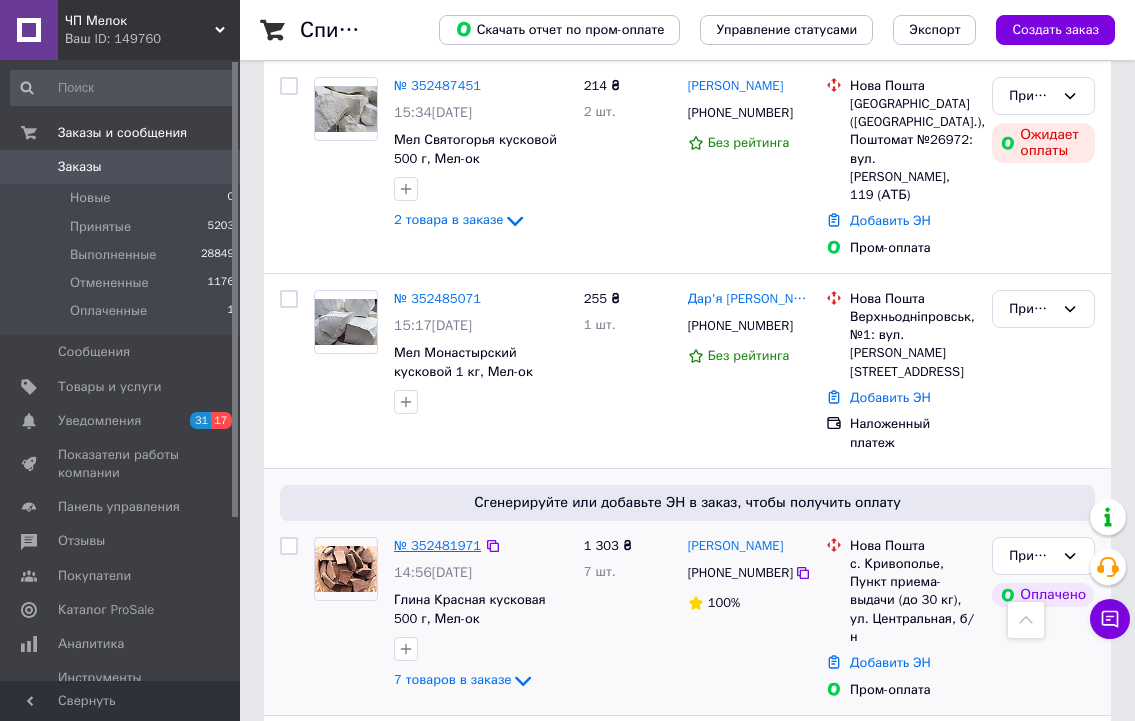 click on "№ 352481971" at bounding box center [437, 545] 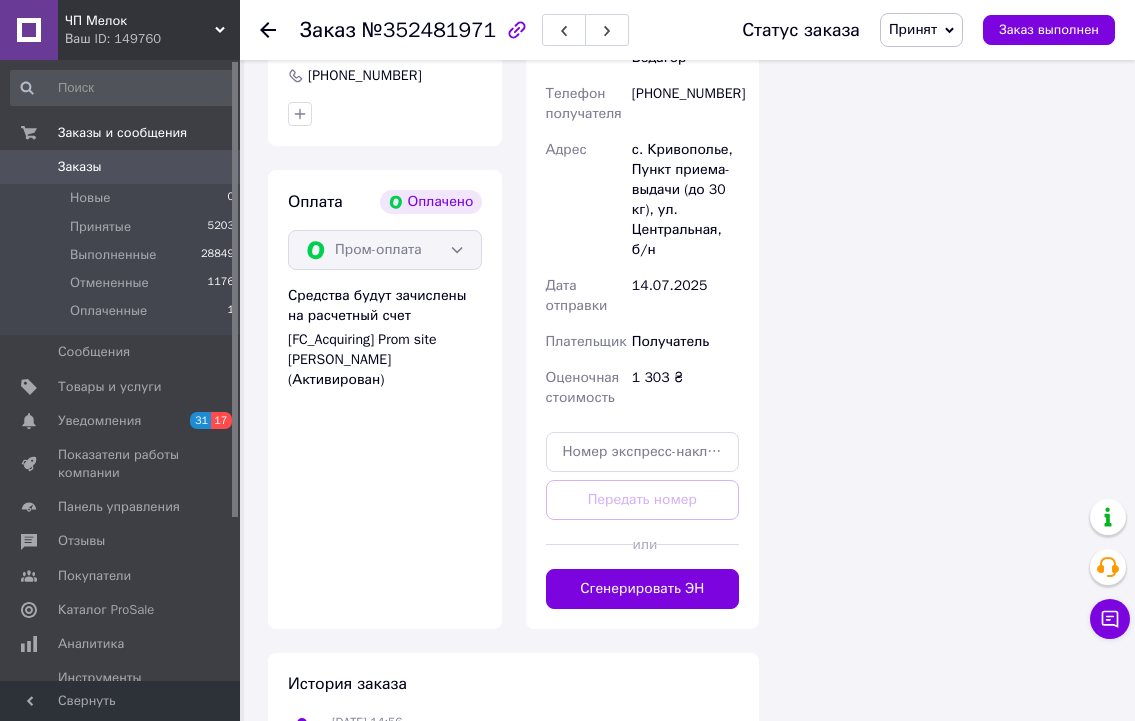 scroll, scrollTop: 2097, scrollLeft: 0, axis: vertical 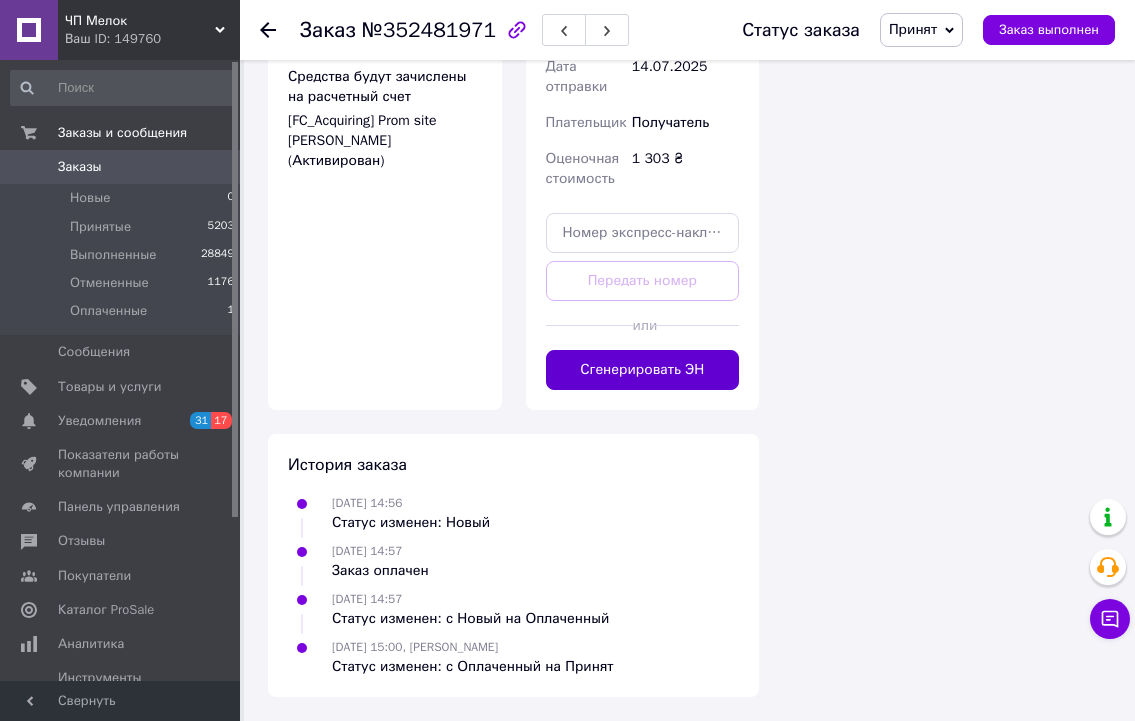 click on "Сгенерировать ЭН" at bounding box center (643, 370) 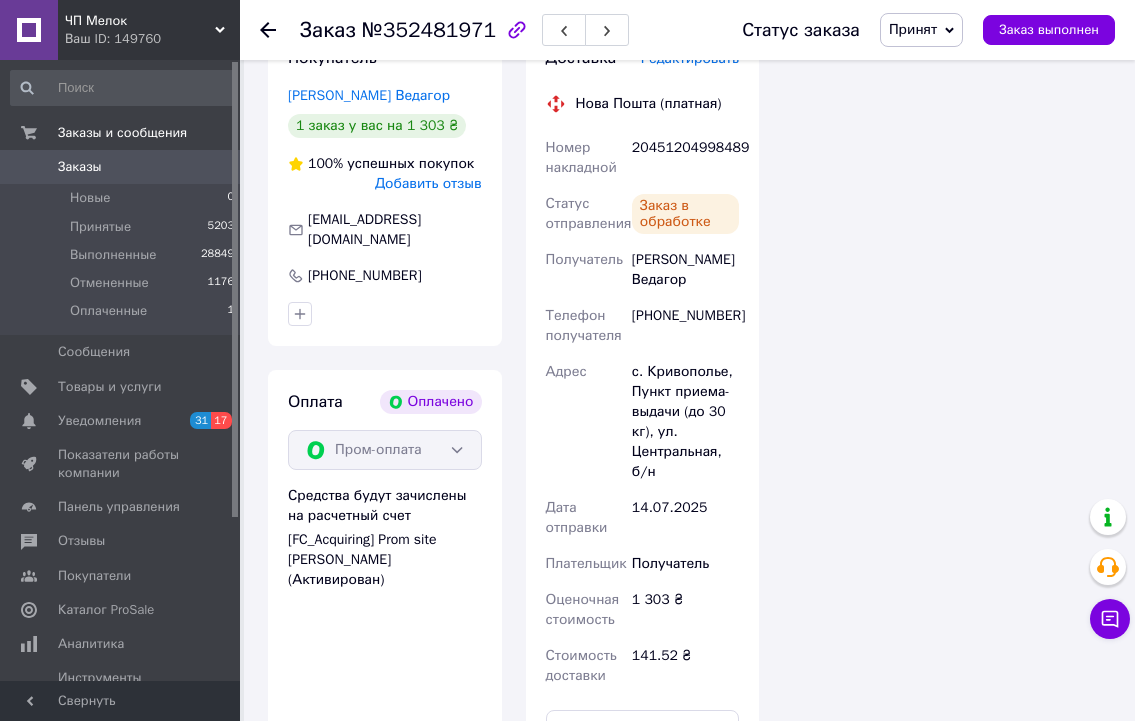 scroll, scrollTop: 1534, scrollLeft: 0, axis: vertical 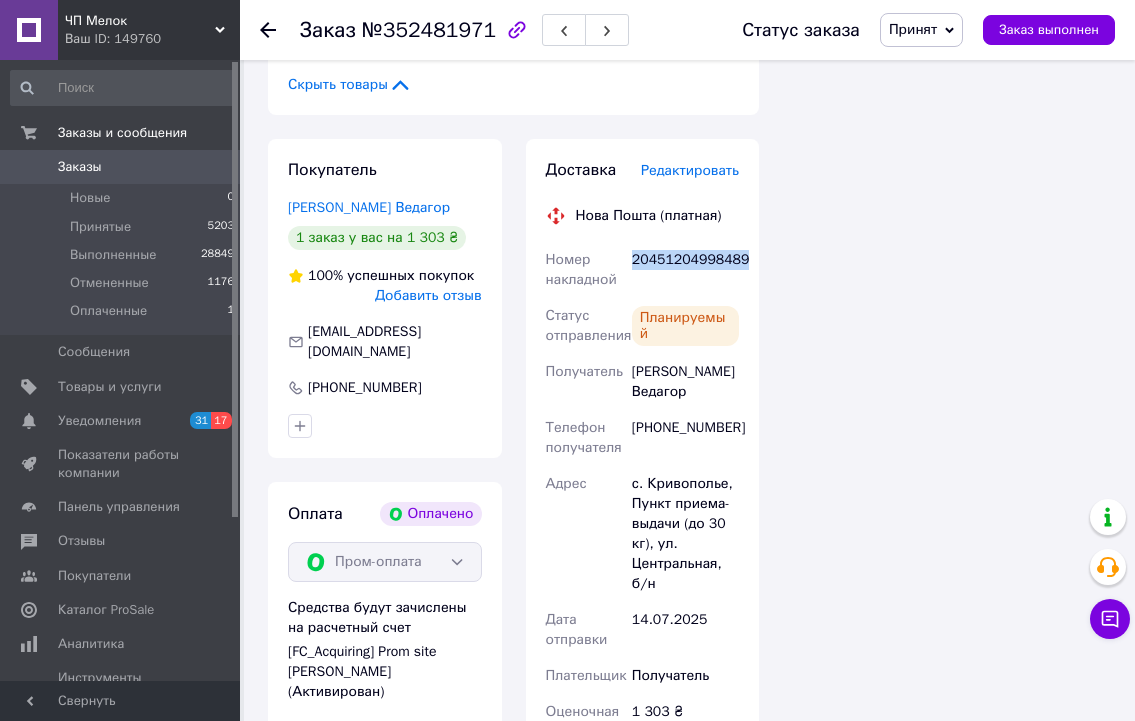 drag, startPoint x: 739, startPoint y: 253, endPoint x: 632, endPoint y: 253, distance: 107 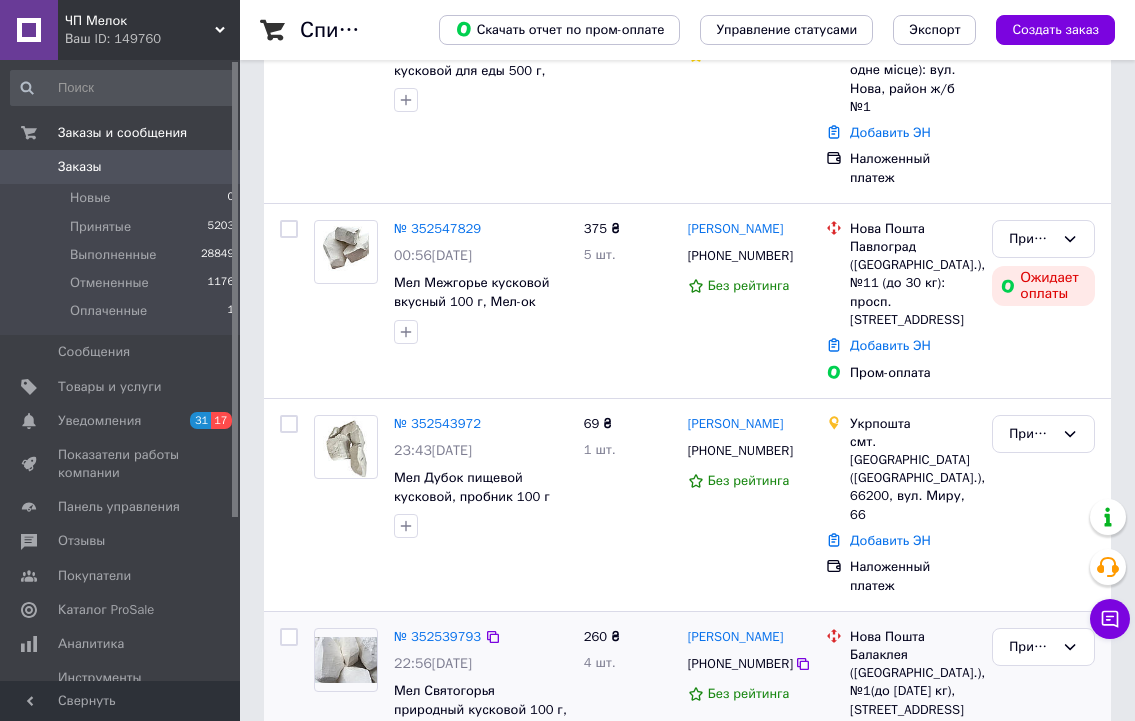 scroll, scrollTop: 400, scrollLeft: 0, axis: vertical 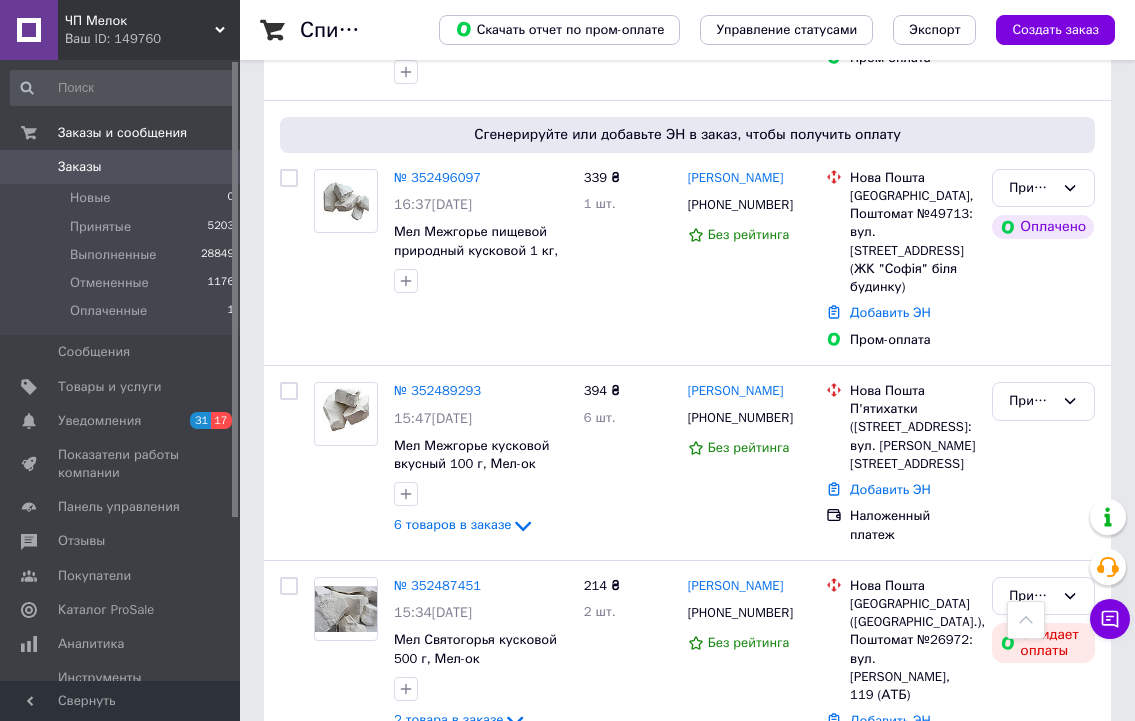 click on "Дар'я [PERSON_NAME]" at bounding box center (749, 799) 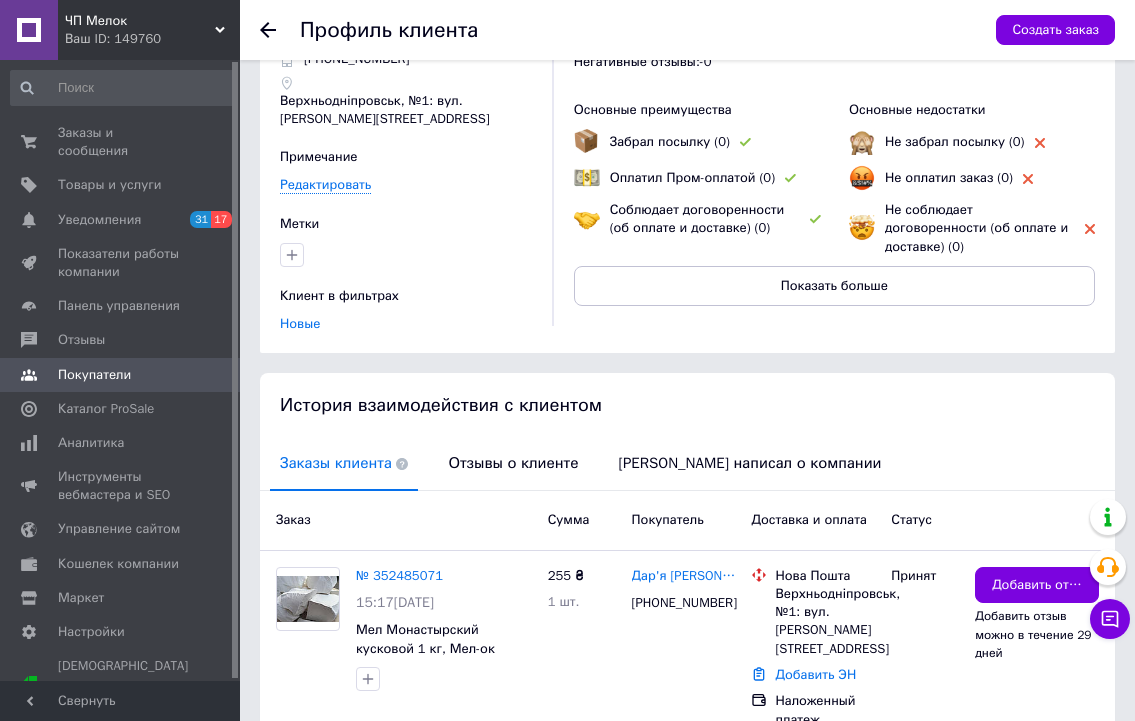 scroll, scrollTop: 157, scrollLeft: 0, axis: vertical 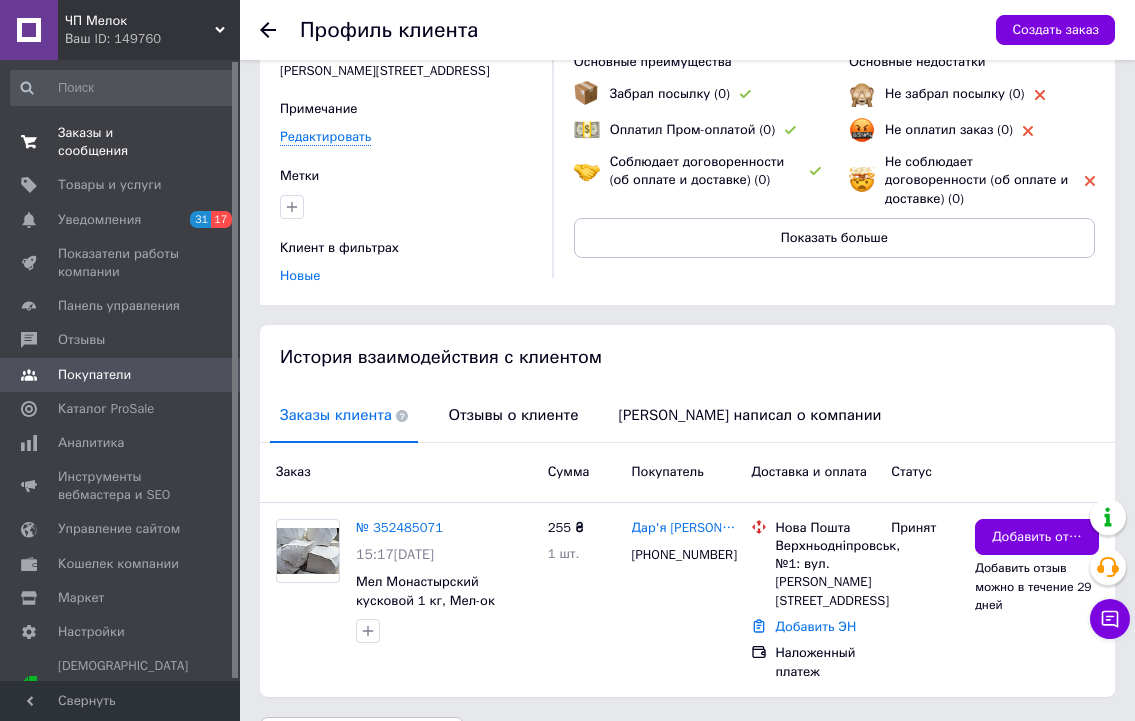click on "Заказы и сообщения" at bounding box center [121, 142] 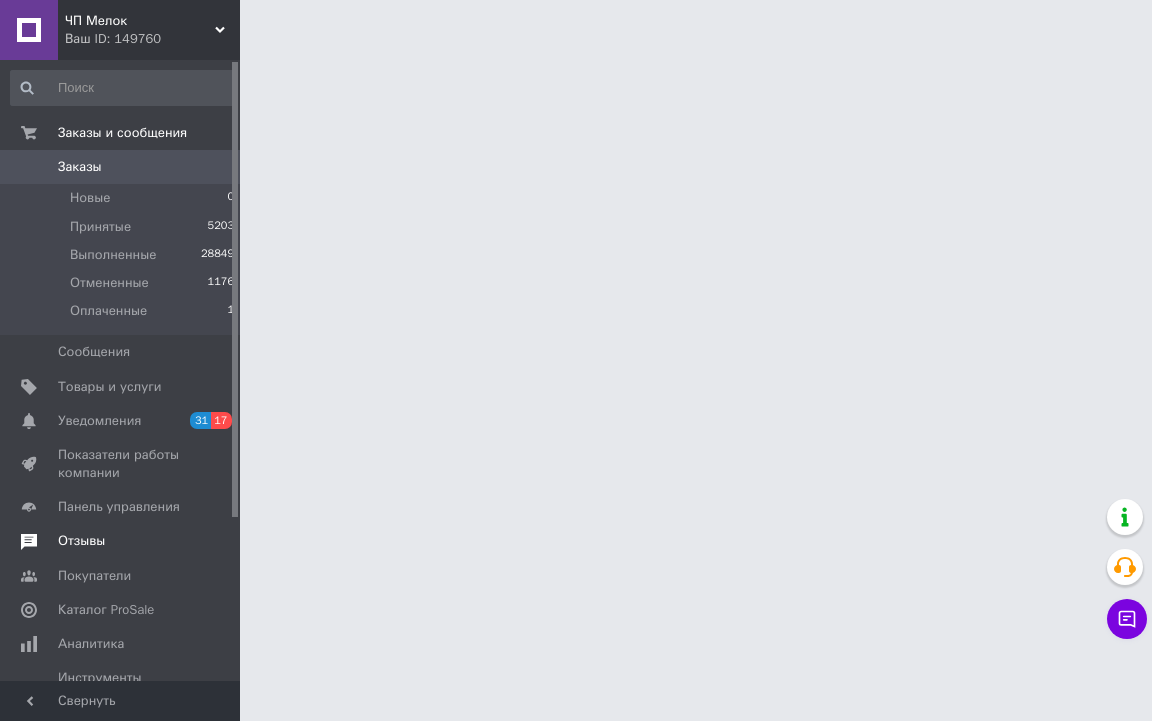 click on "Отзывы" at bounding box center (81, 541) 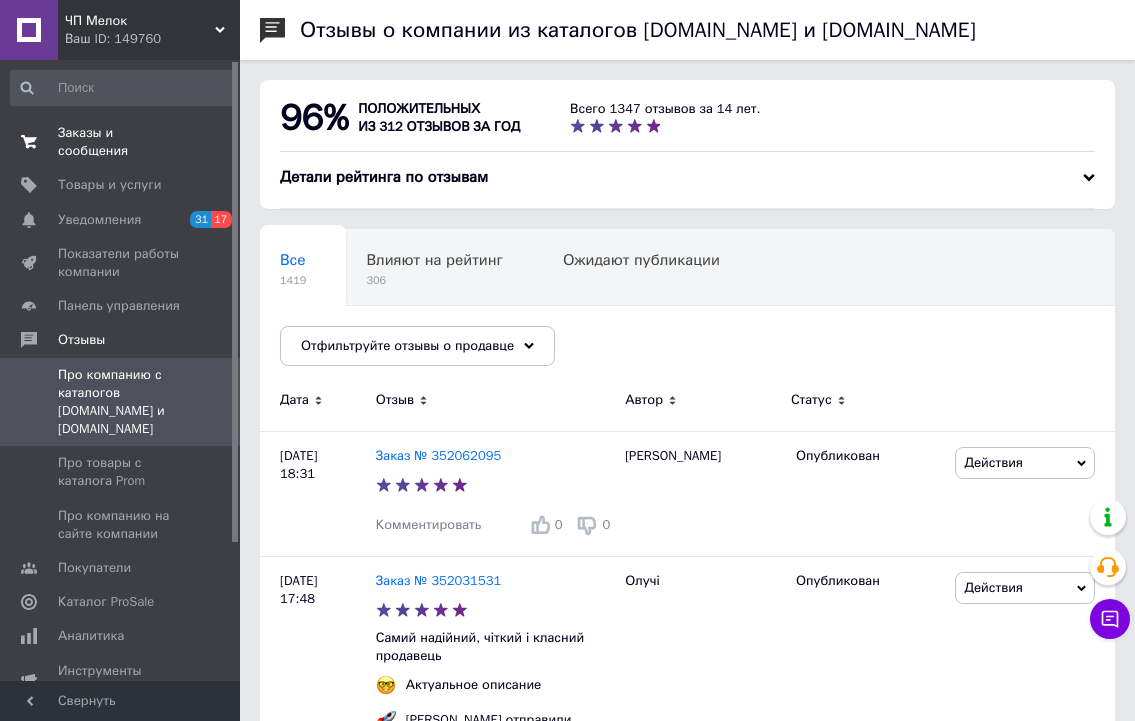 click on "Заказы и сообщения" at bounding box center [121, 142] 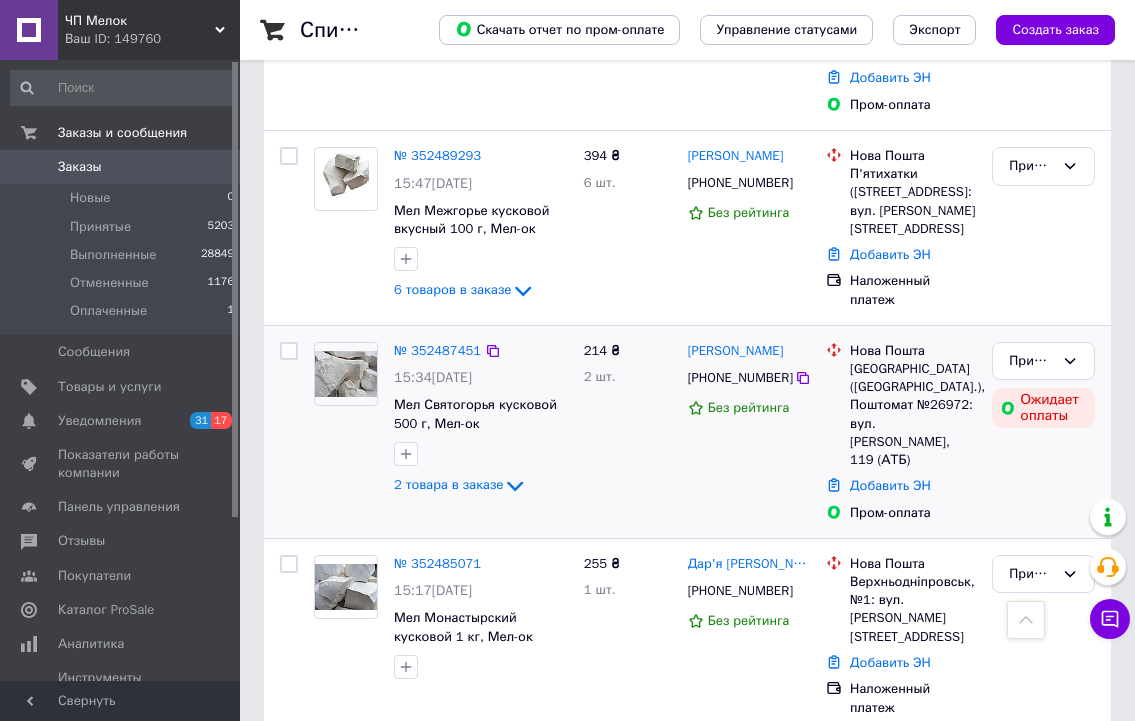 scroll, scrollTop: 2800, scrollLeft: 0, axis: vertical 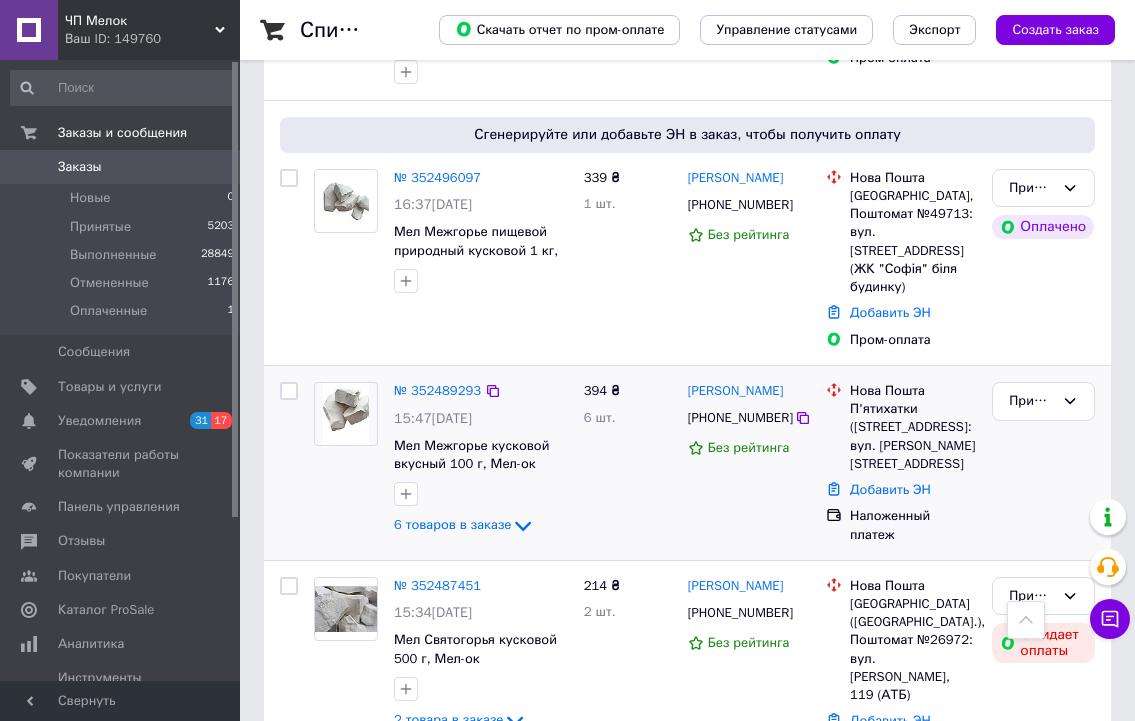 click on "[PERSON_NAME]" at bounding box center (736, 391) 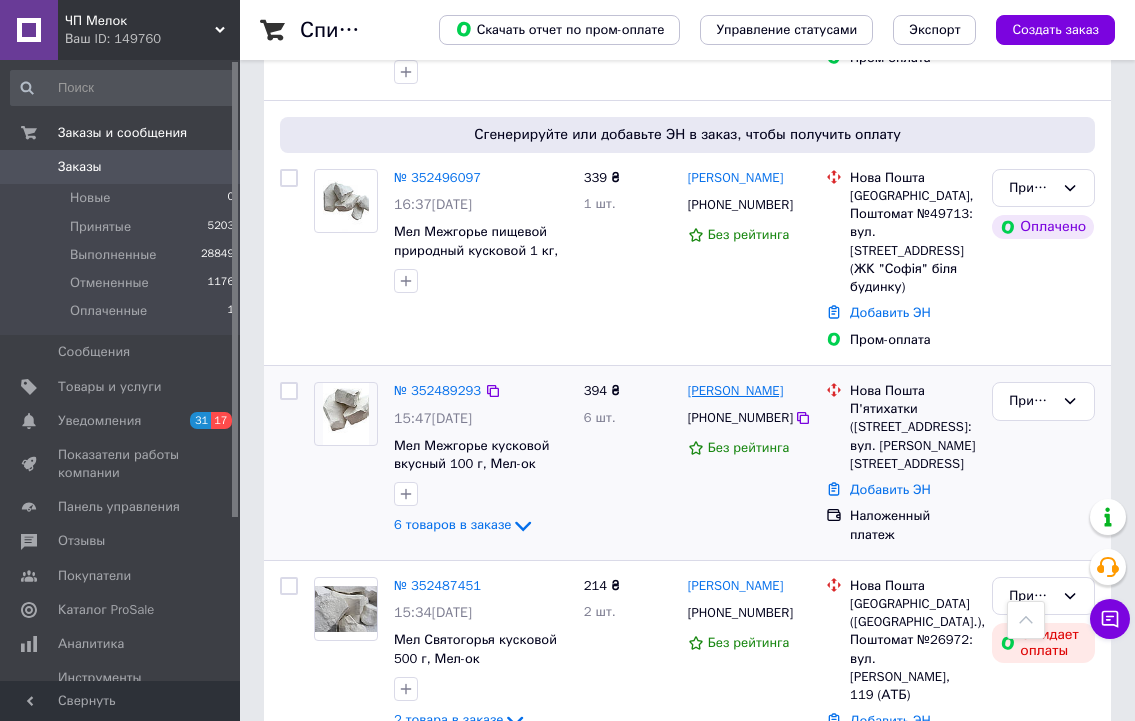 click on "[PERSON_NAME]" at bounding box center [736, 391] 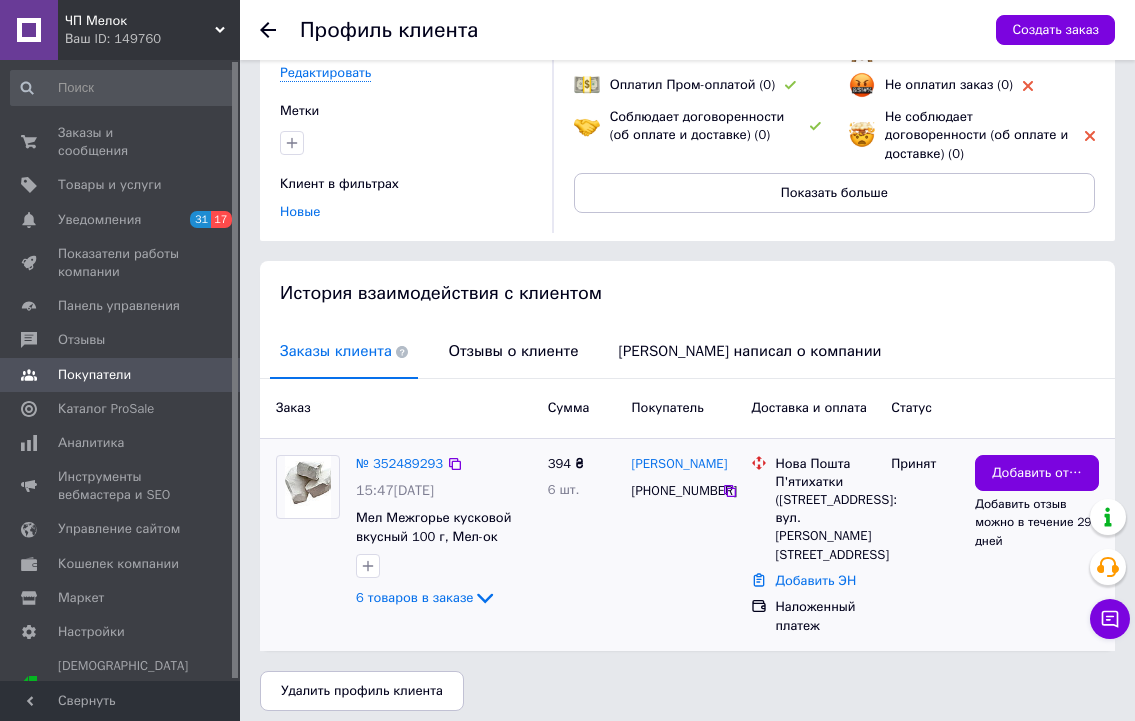 scroll, scrollTop: 266, scrollLeft: 0, axis: vertical 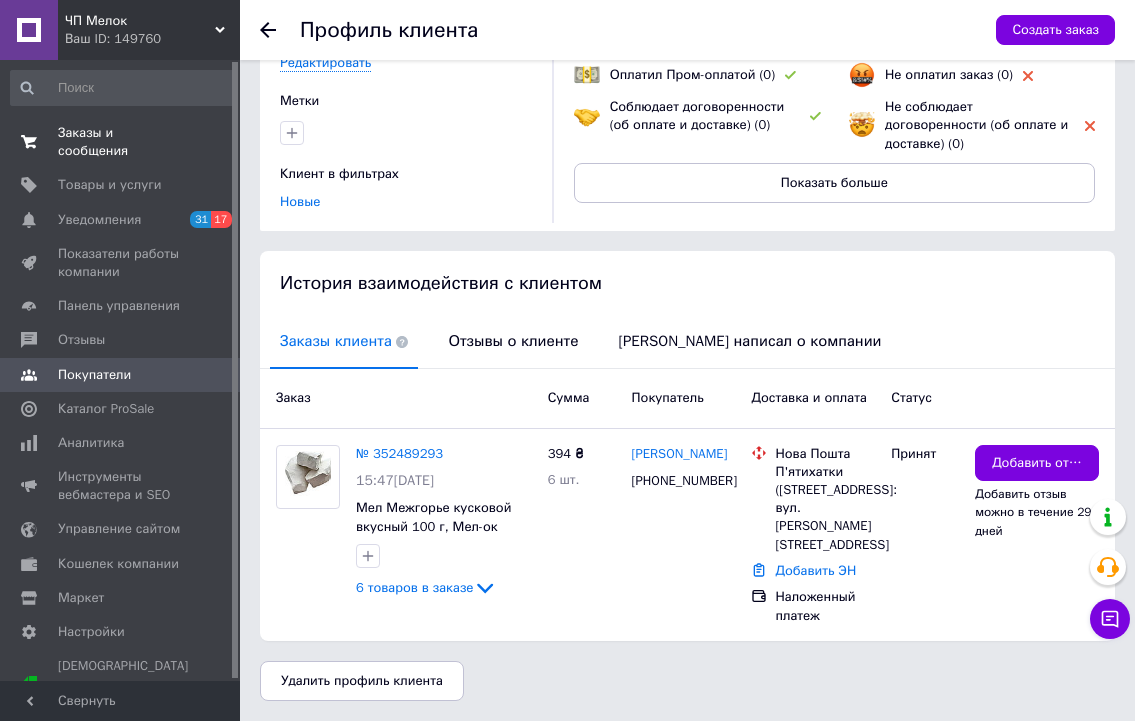 click on "Заказы и сообщения" at bounding box center (121, 142) 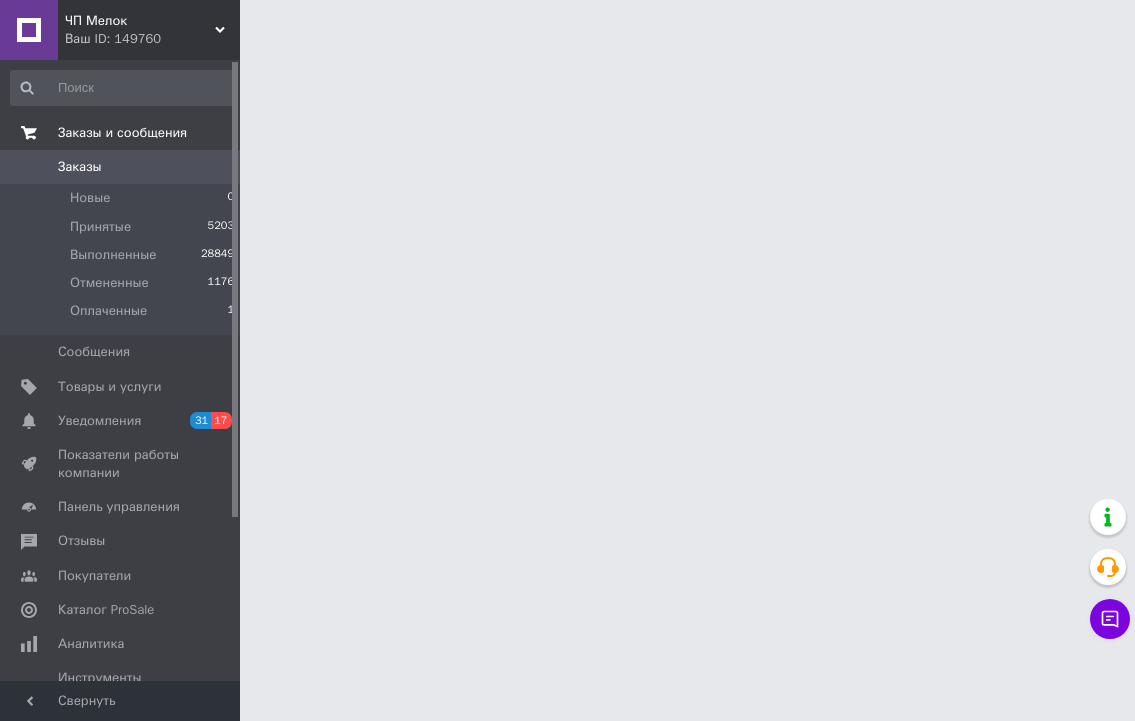 scroll, scrollTop: 0, scrollLeft: 0, axis: both 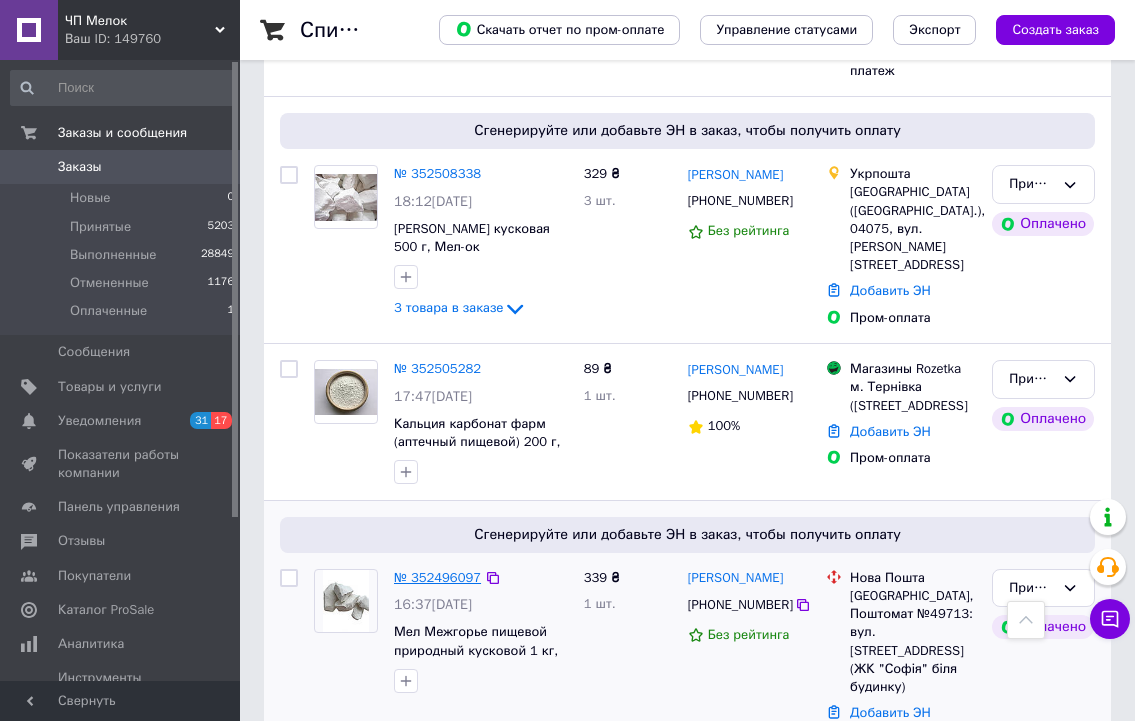 click on "№ 352496097" at bounding box center [437, 577] 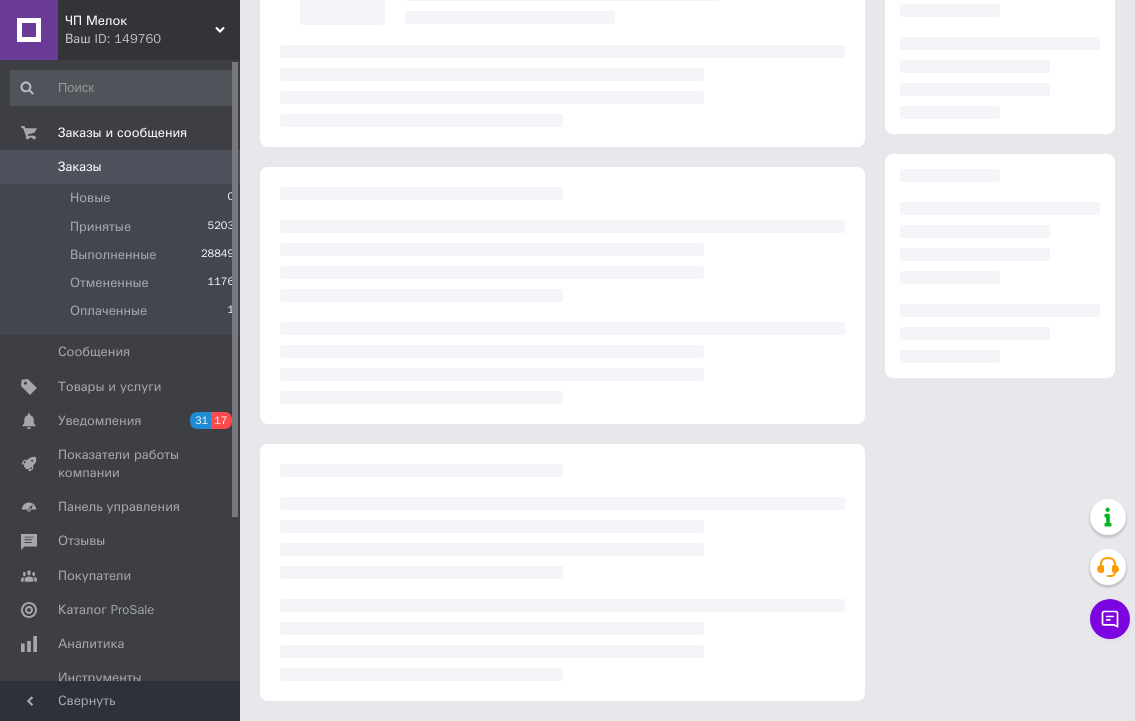 scroll, scrollTop: 193, scrollLeft: 0, axis: vertical 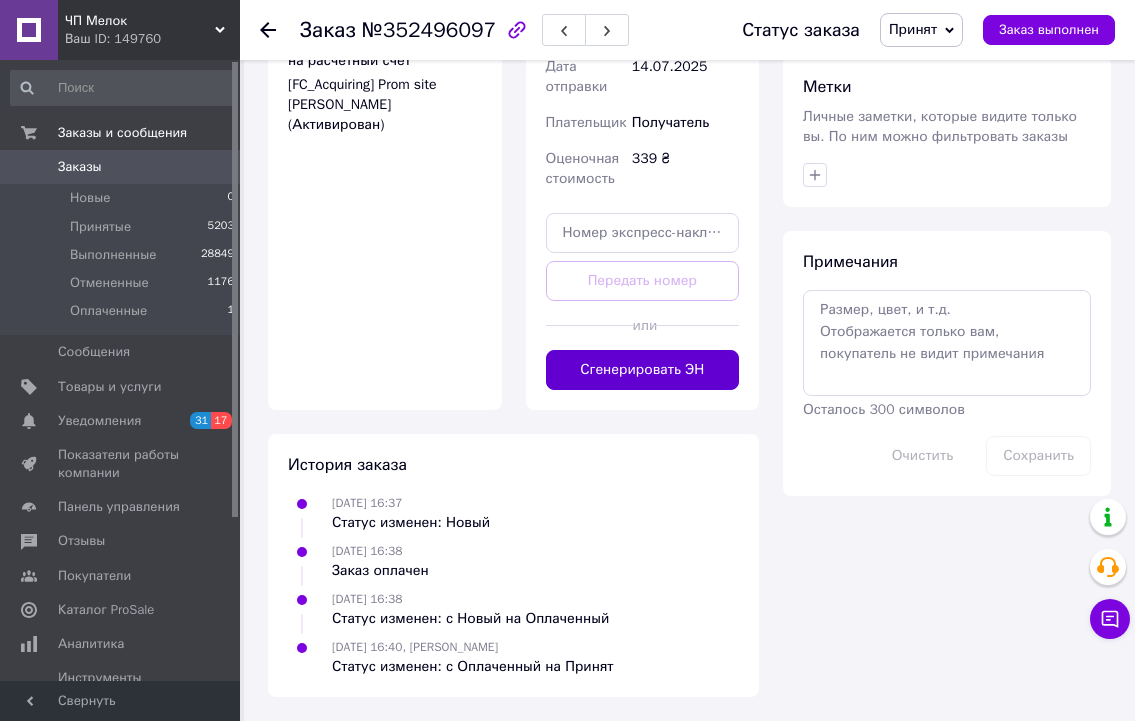 click on "Сгенерировать ЭН" at bounding box center [643, 370] 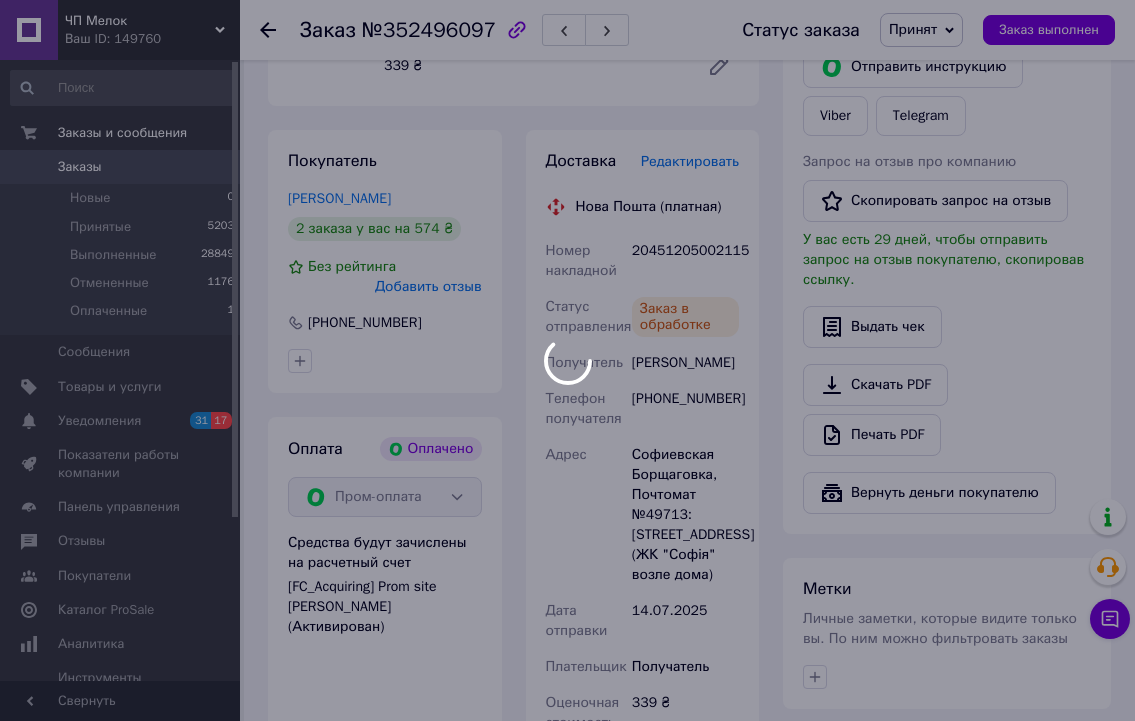 scroll, scrollTop: 361, scrollLeft: 0, axis: vertical 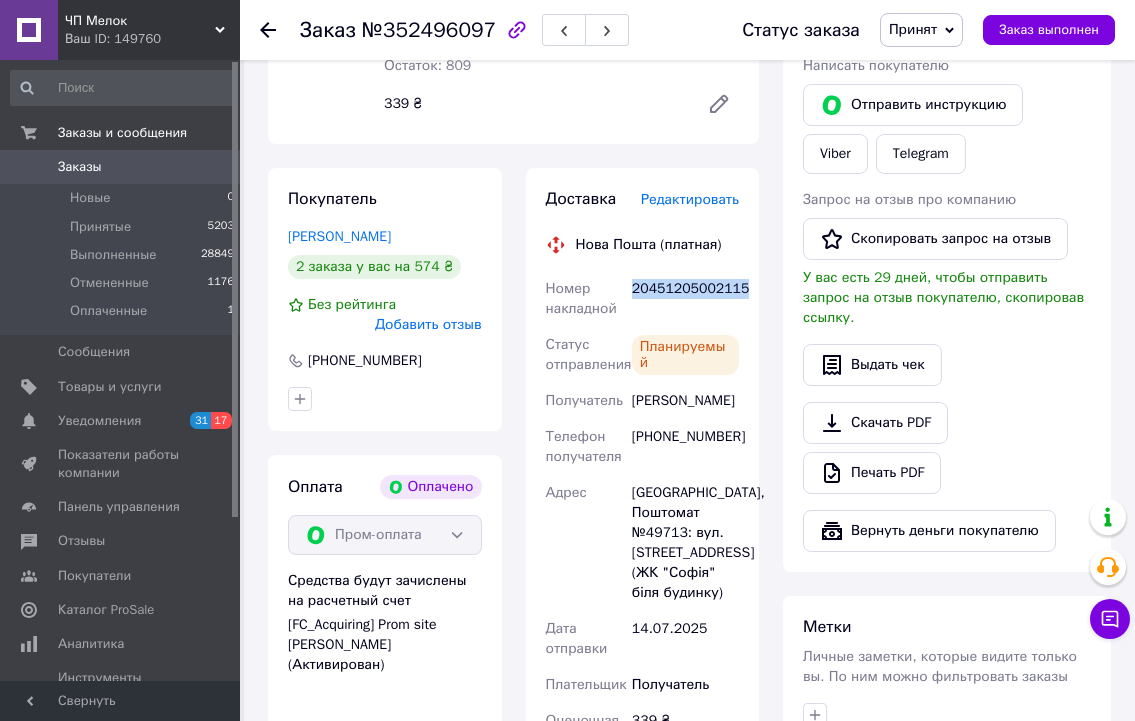drag, startPoint x: 738, startPoint y: 292, endPoint x: 624, endPoint y: 304, distance: 114.62984 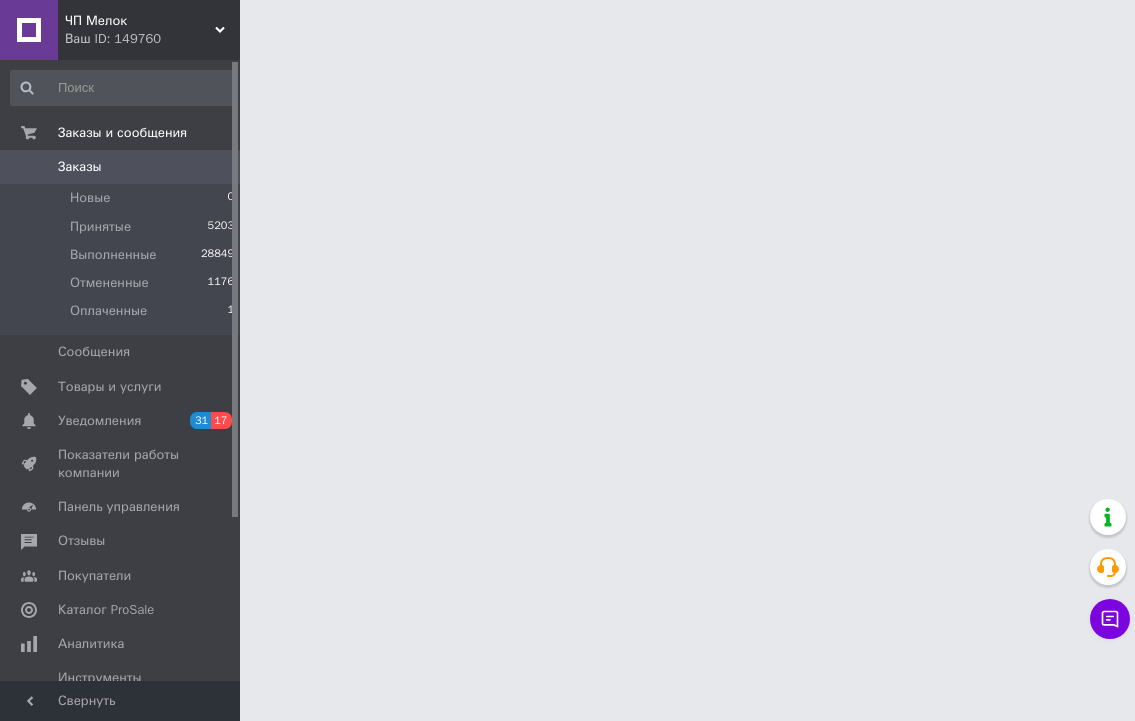 scroll, scrollTop: 0, scrollLeft: 0, axis: both 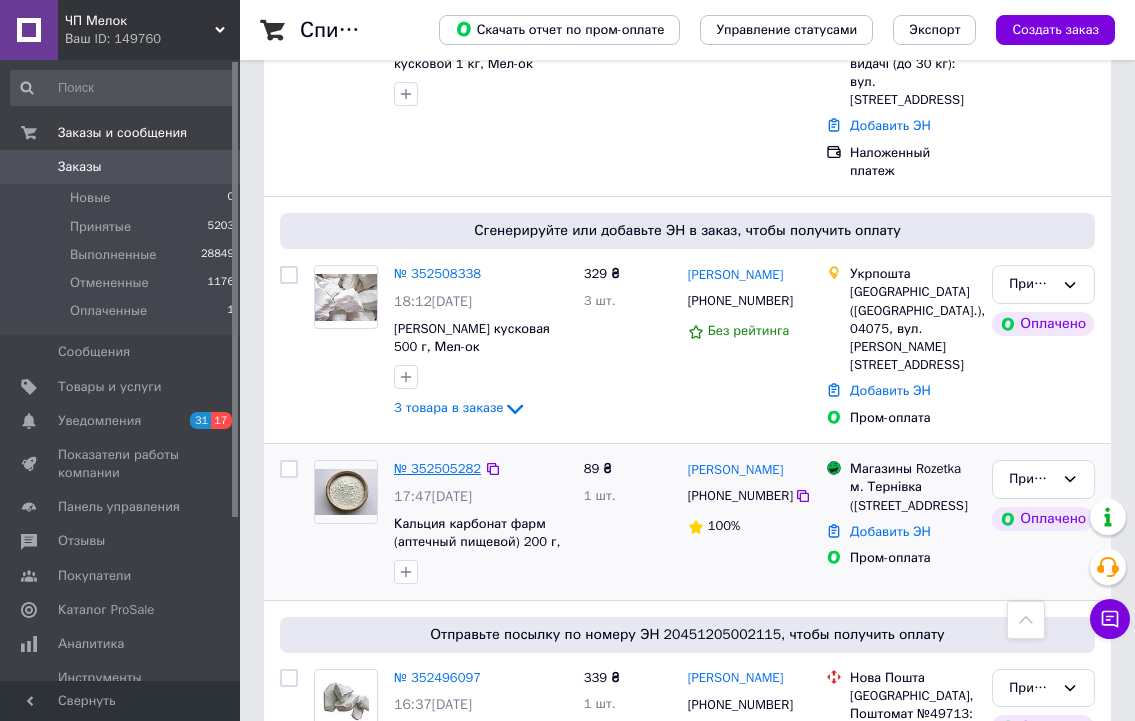 click on "№ 352505282" at bounding box center (437, 468) 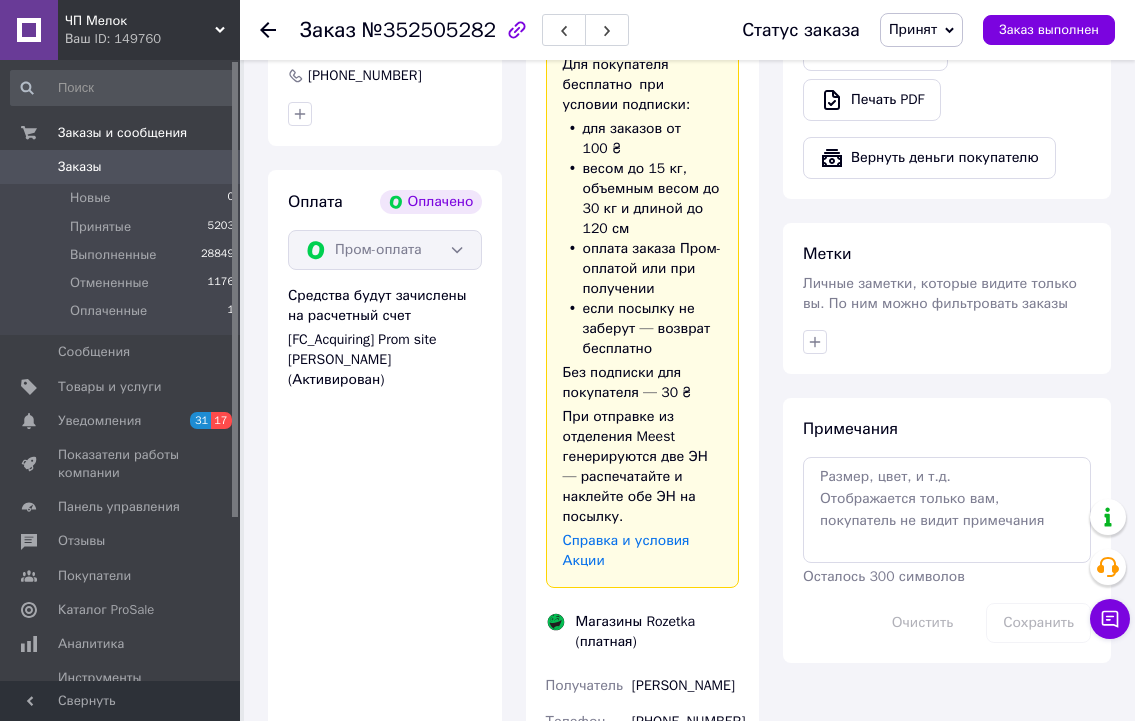 scroll, scrollTop: 1661, scrollLeft: 0, axis: vertical 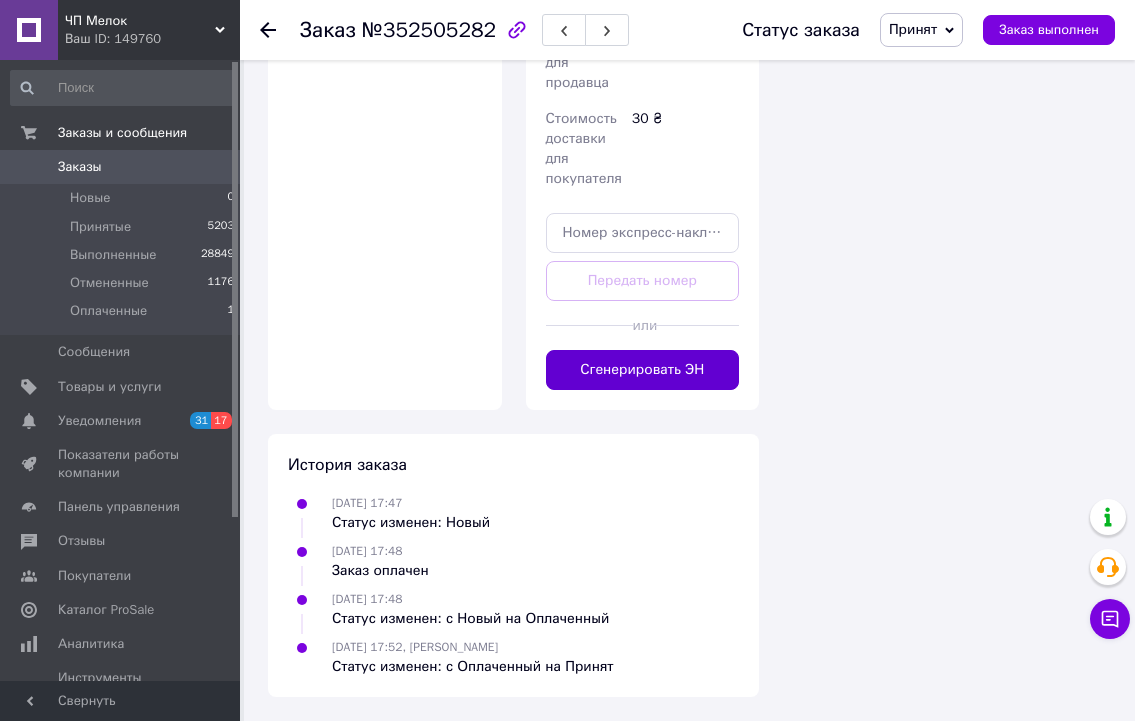click on "Сгенерировать ЭН" at bounding box center (643, 370) 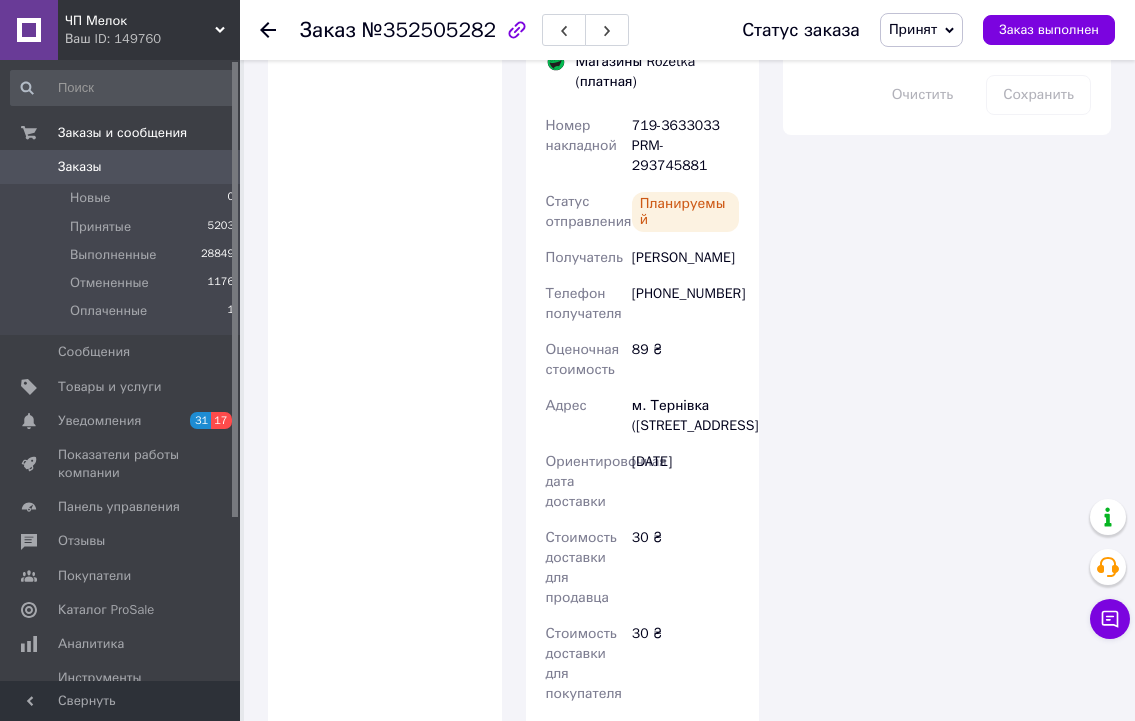 scroll, scrollTop: 1092, scrollLeft: 0, axis: vertical 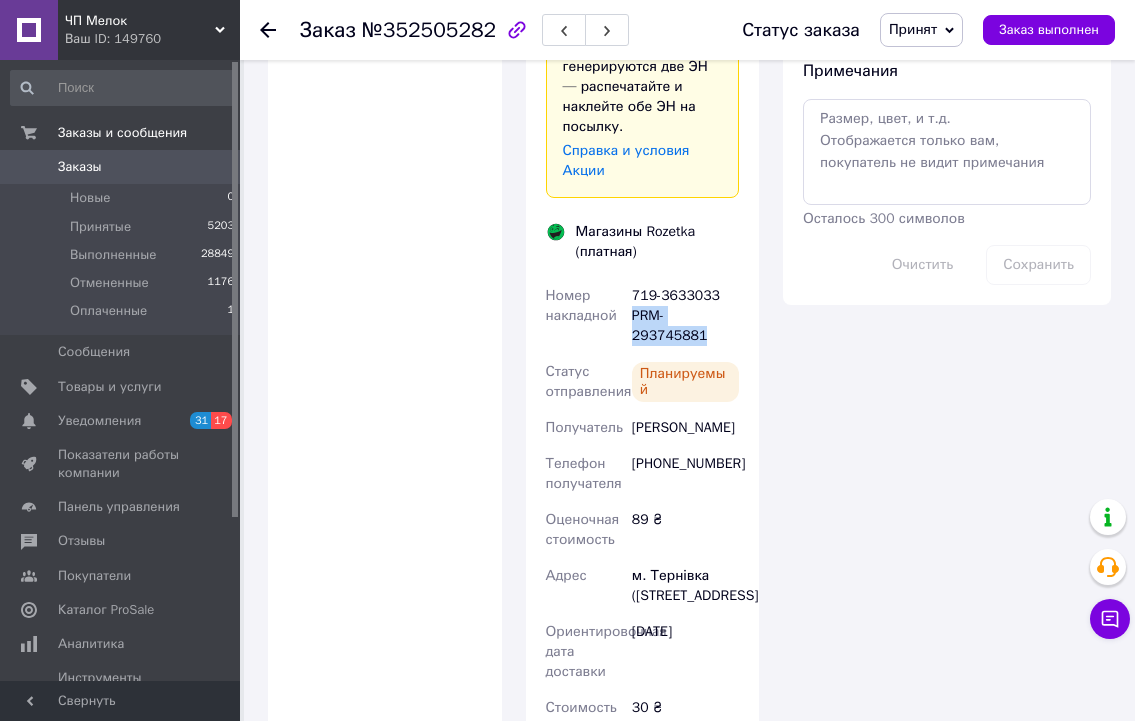 drag, startPoint x: 742, startPoint y: 278, endPoint x: 632, endPoint y: 288, distance: 110.45361 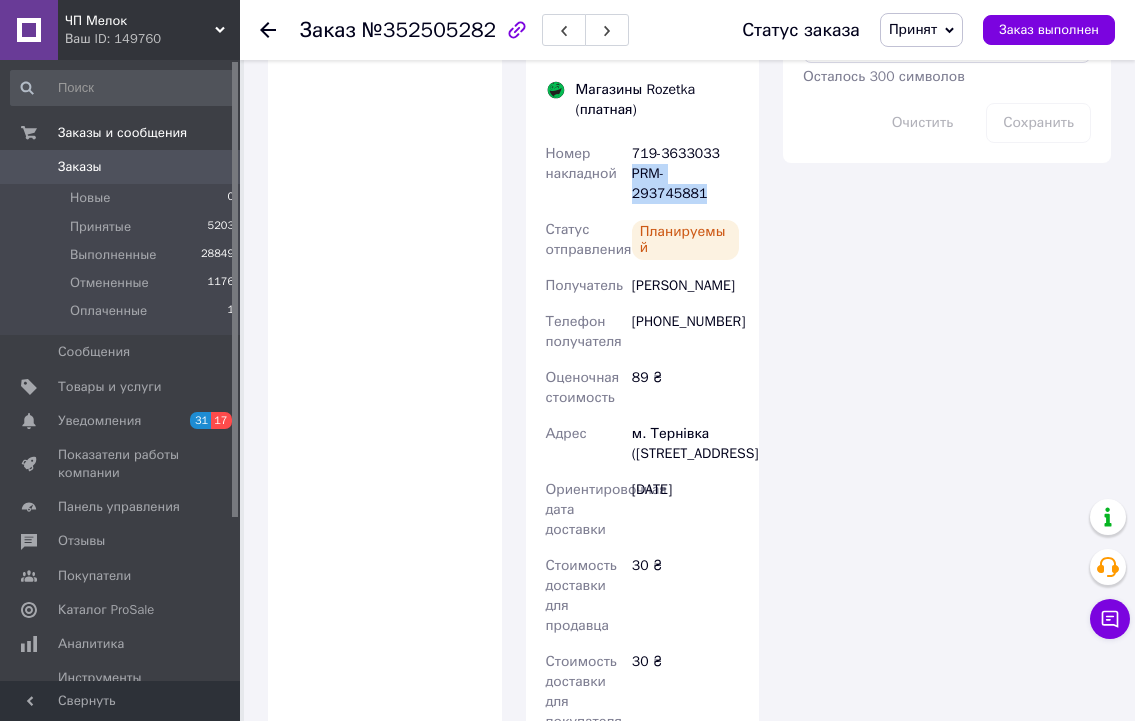 scroll, scrollTop: 1492, scrollLeft: 0, axis: vertical 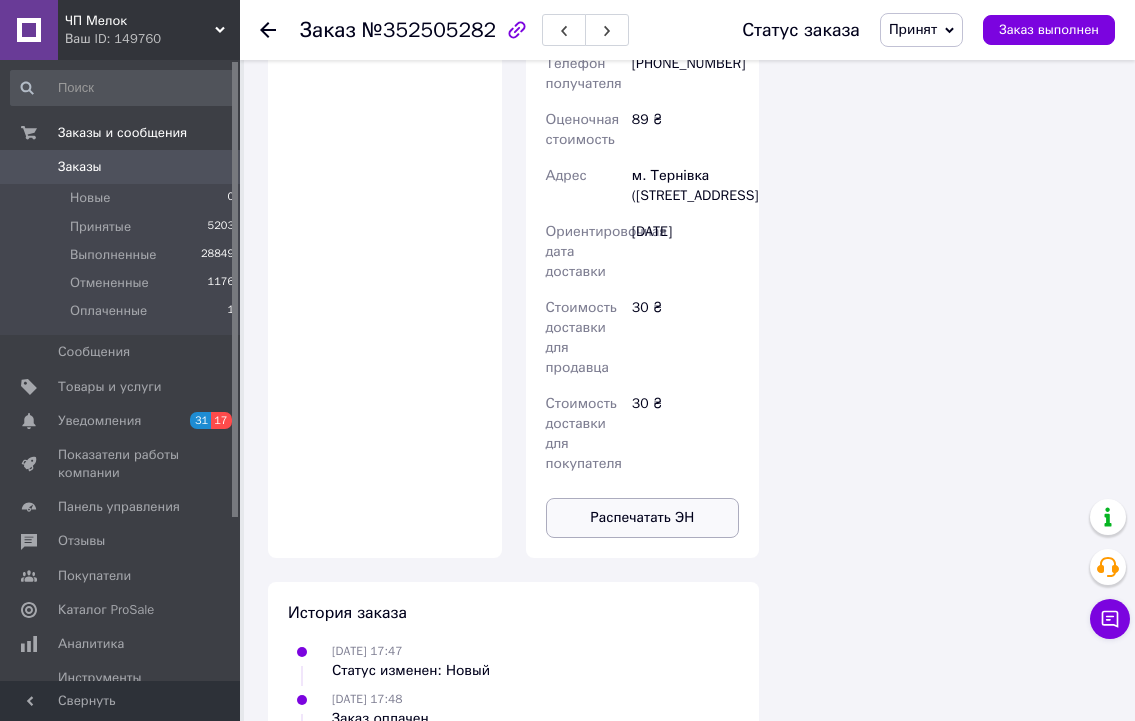 click on "Распечатать ЭН" at bounding box center [643, 518] 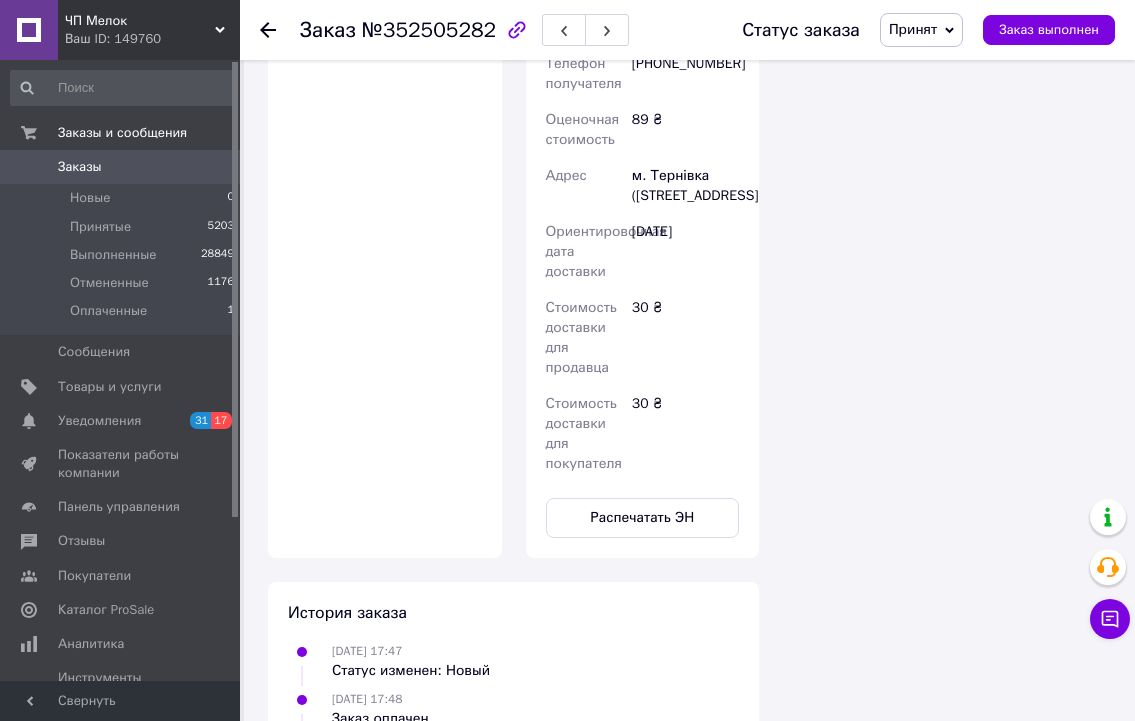 click on "Заказы" at bounding box center [80, 167] 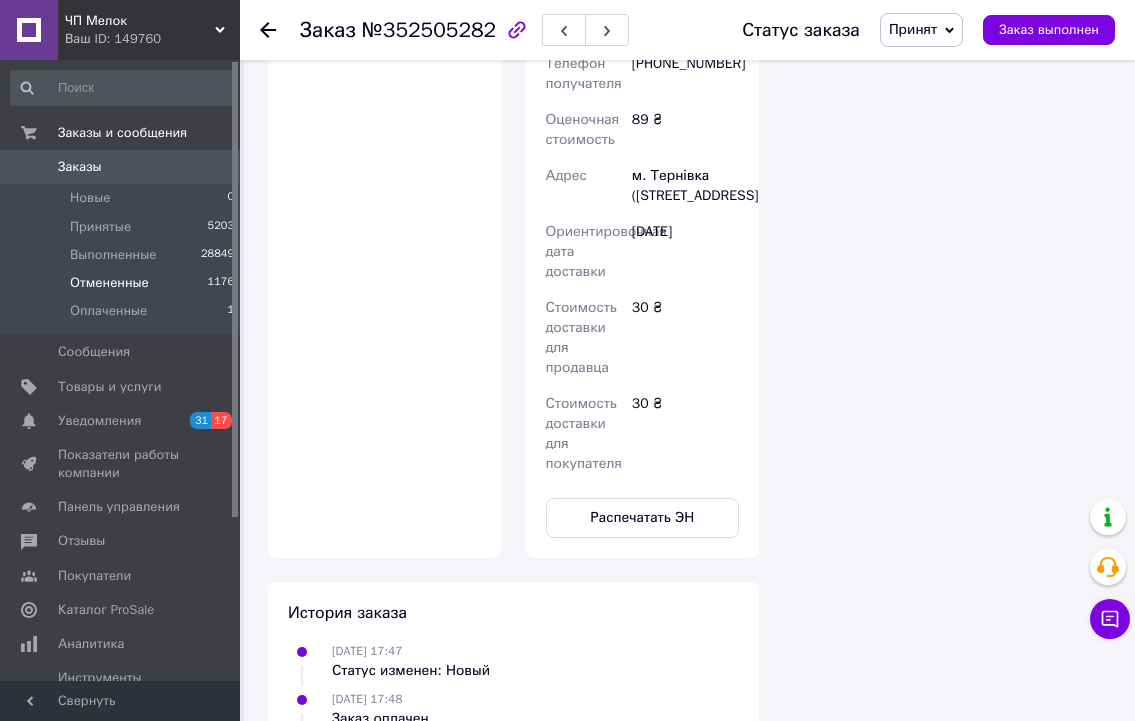 scroll, scrollTop: 0, scrollLeft: 0, axis: both 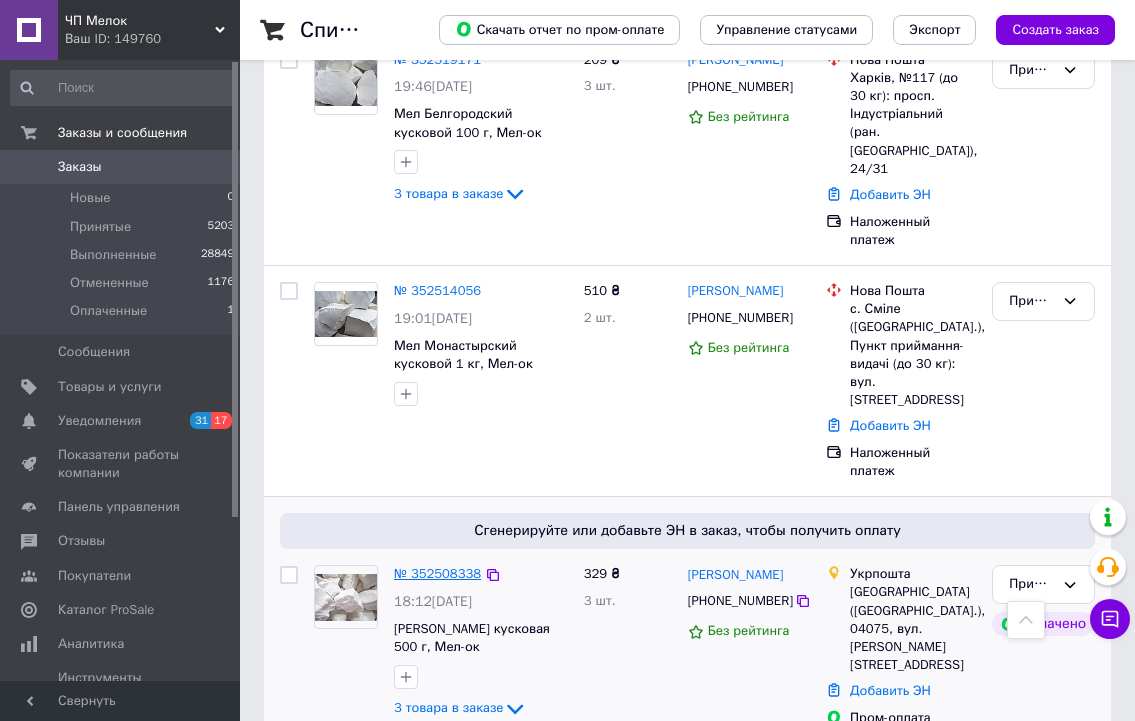 click on "№ 352508338" at bounding box center (437, 573) 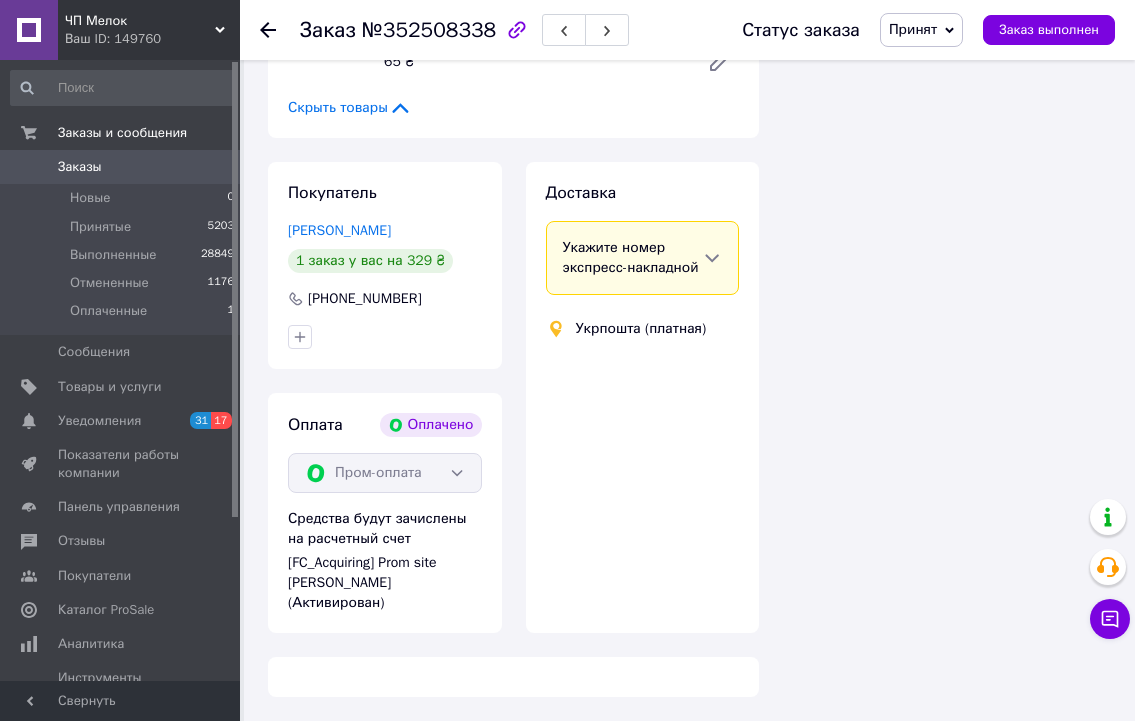scroll, scrollTop: 1237, scrollLeft: 0, axis: vertical 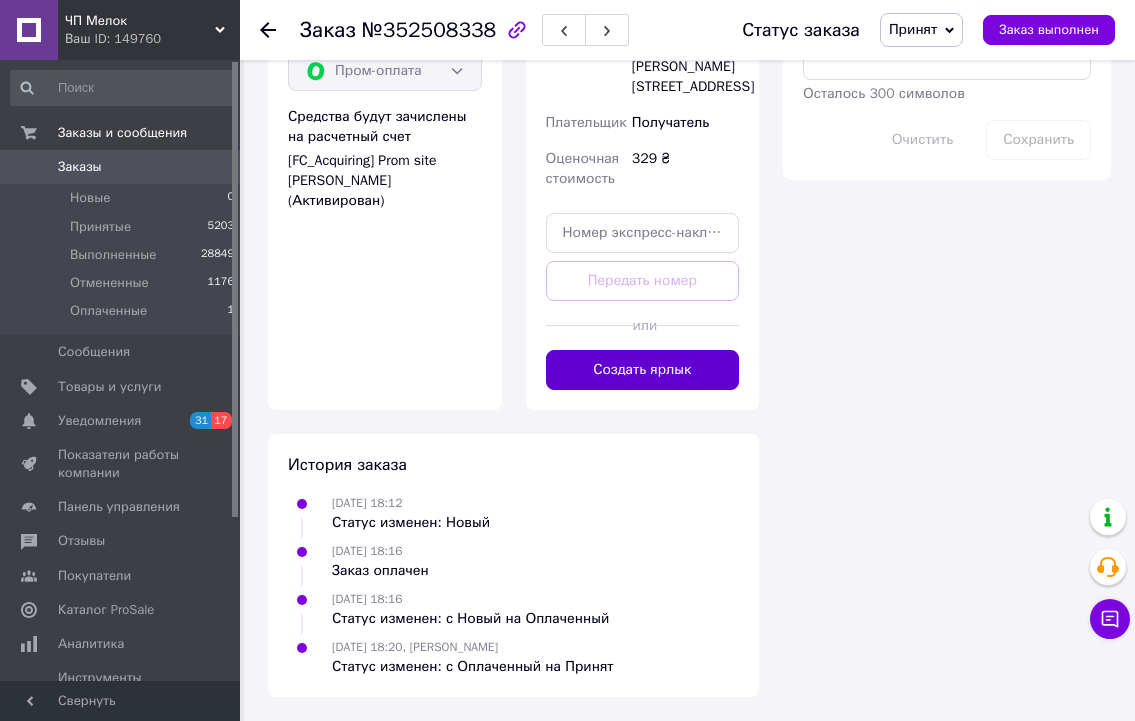 click on "Создать ярлык" at bounding box center (643, 370) 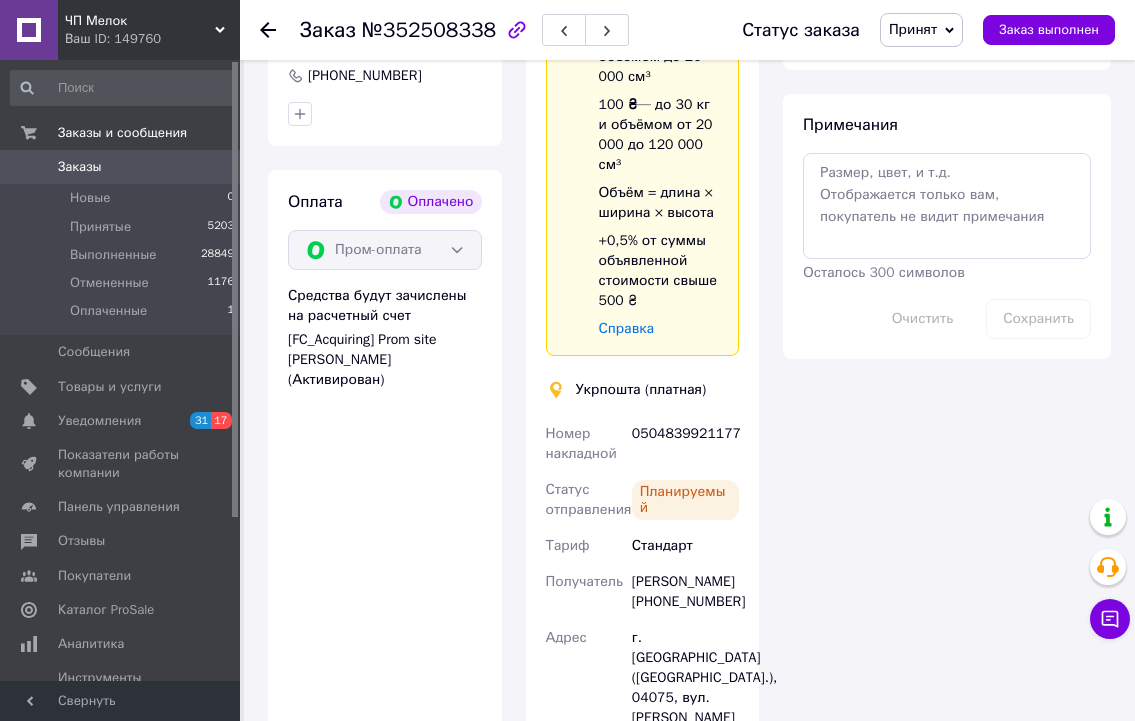 scroll, scrollTop: 1037, scrollLeft: 0, axis: vertical 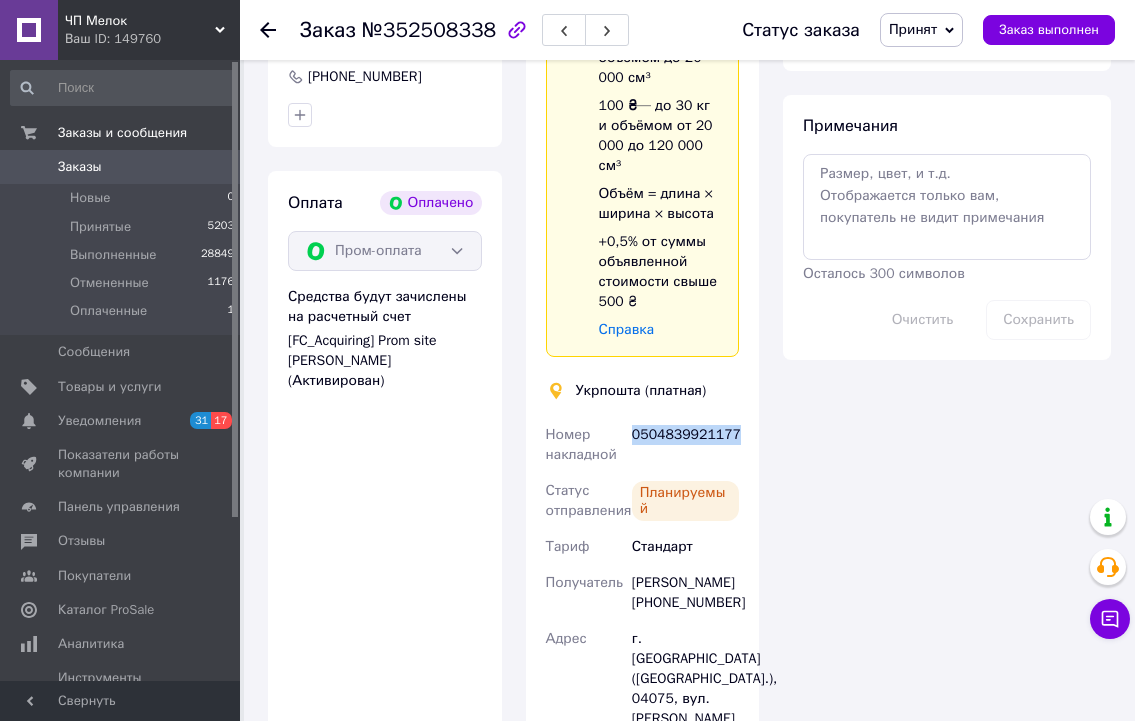 drag, startPoint x: 733, startPoint y: 416, endPoint x: 630, endPoint y: 418, distance: 103.01942 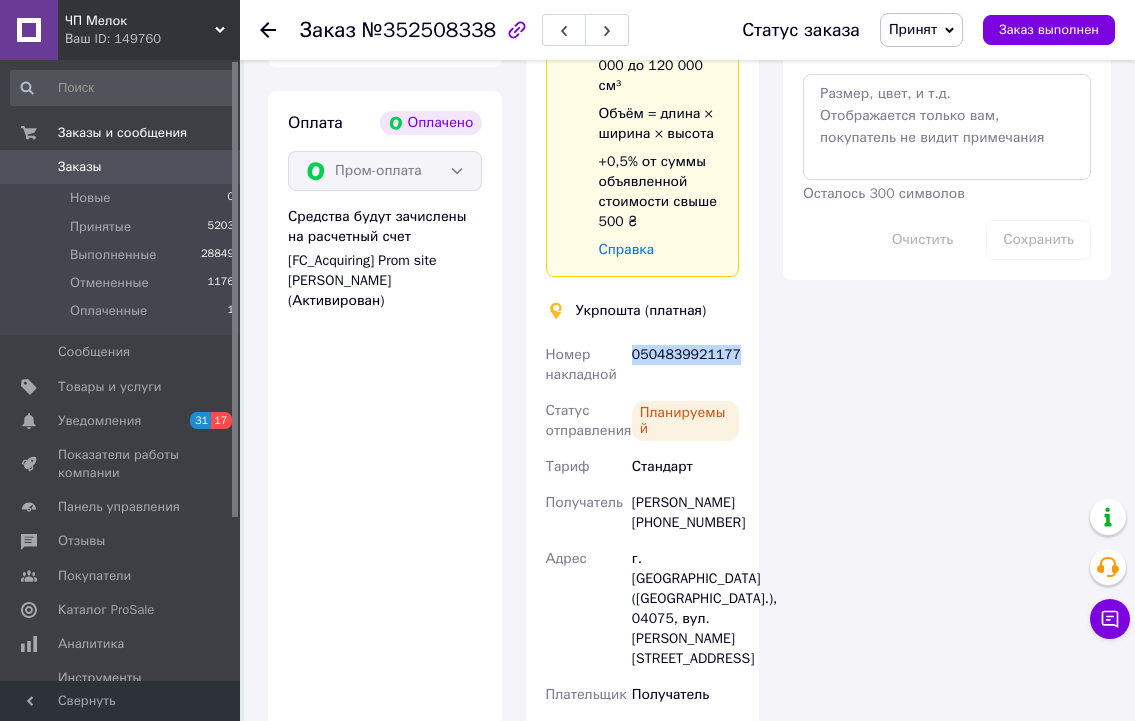 scroll, scrollTop: 1337, scrollLeft: 0, axis: vertical 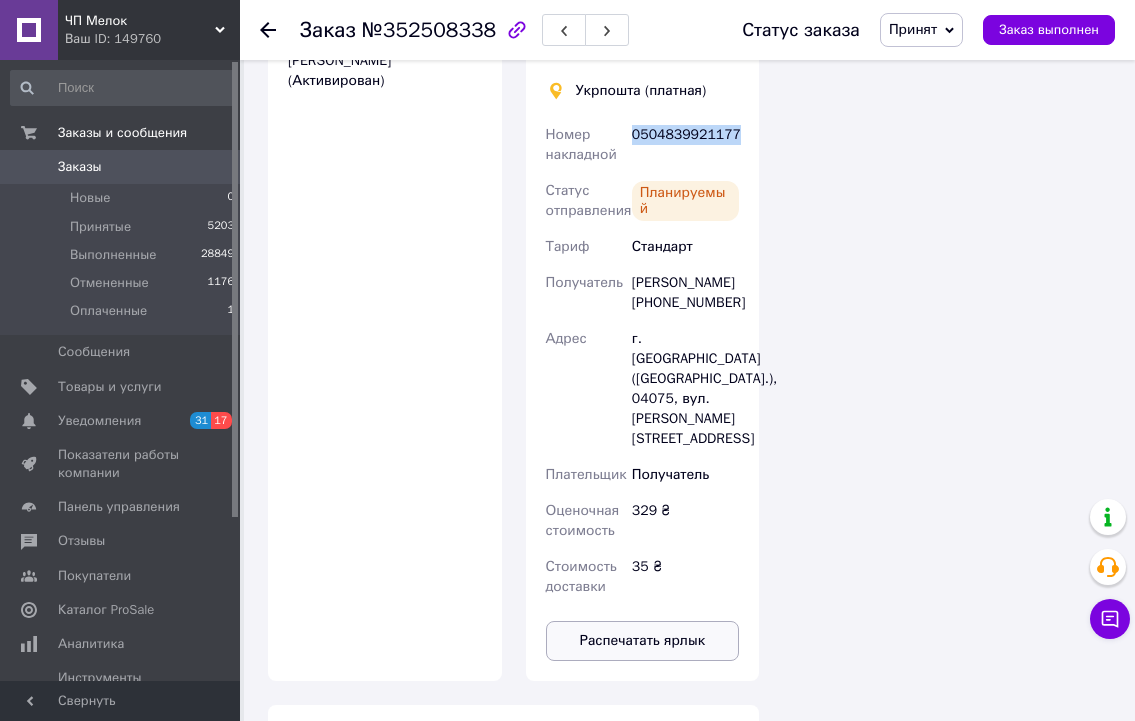 click on "Распечатать ярлык" at bounding box center (643, 641) 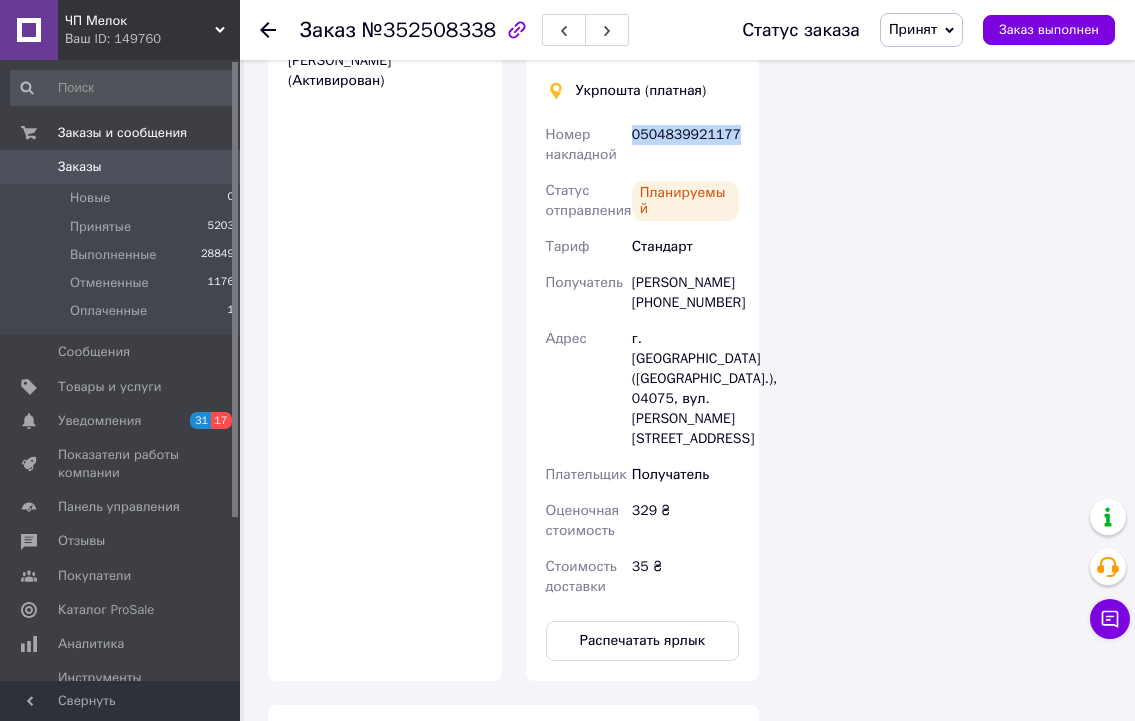 click on "Заказы" at bounding box center (121, 167) 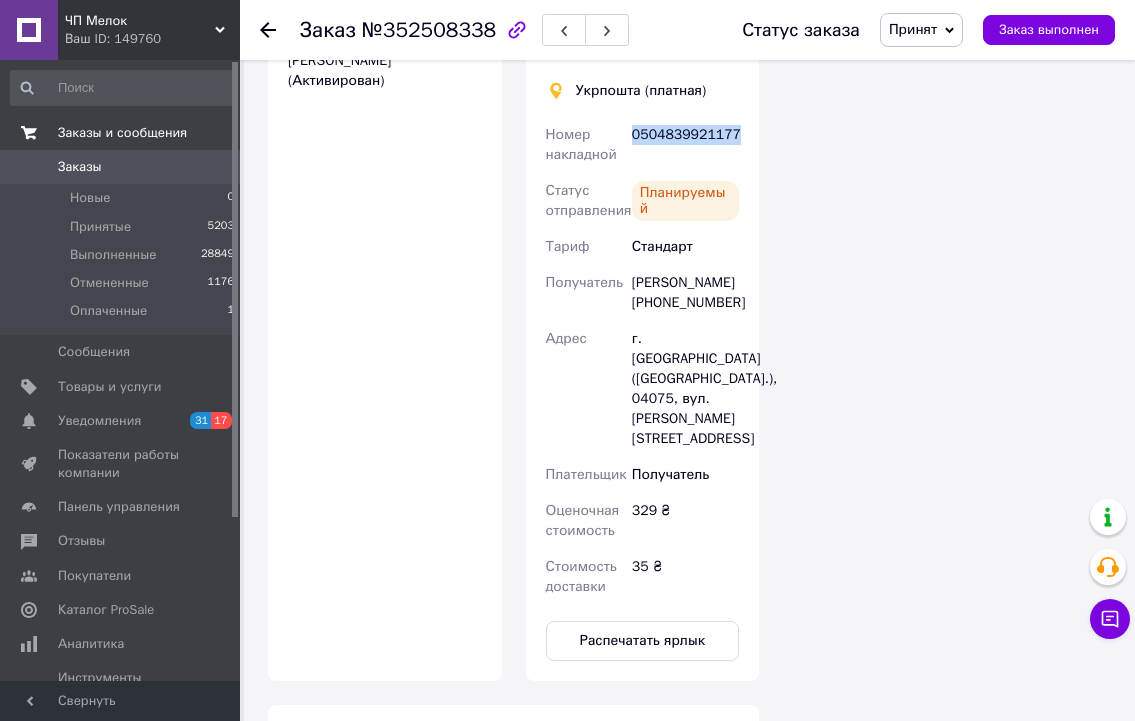 scroll, scrollTop: 0, scrollLeft: 0, axis: both 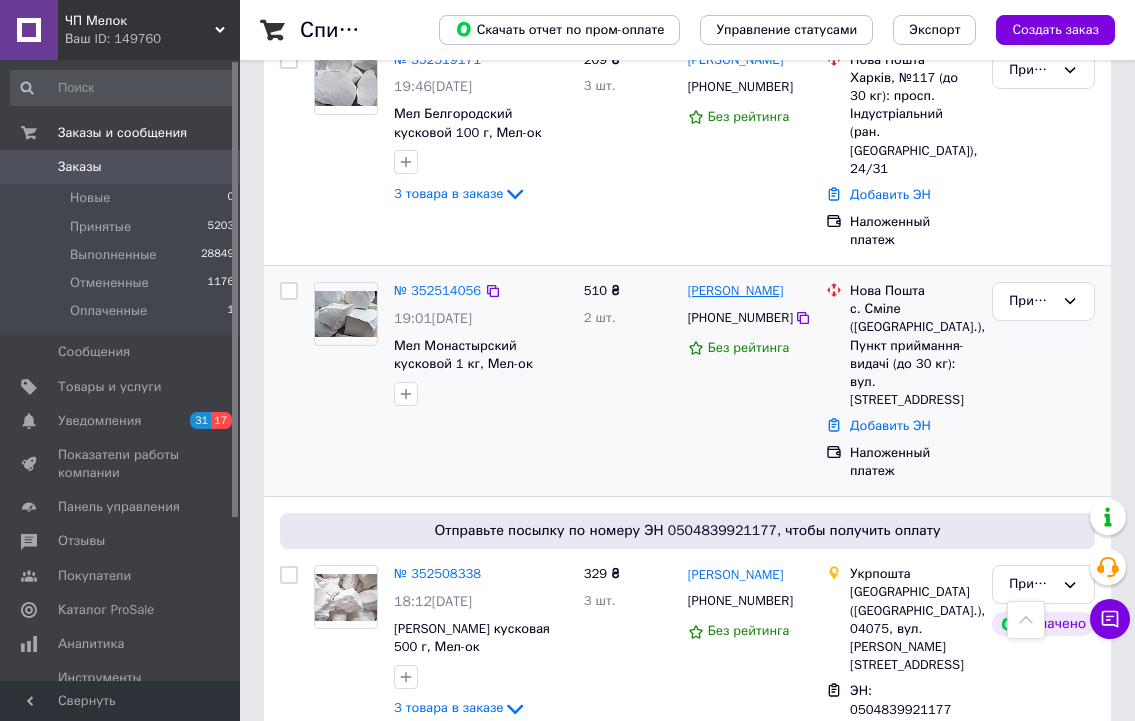 click on "[PERSON_NAME]" at bounding box center (736, 291) 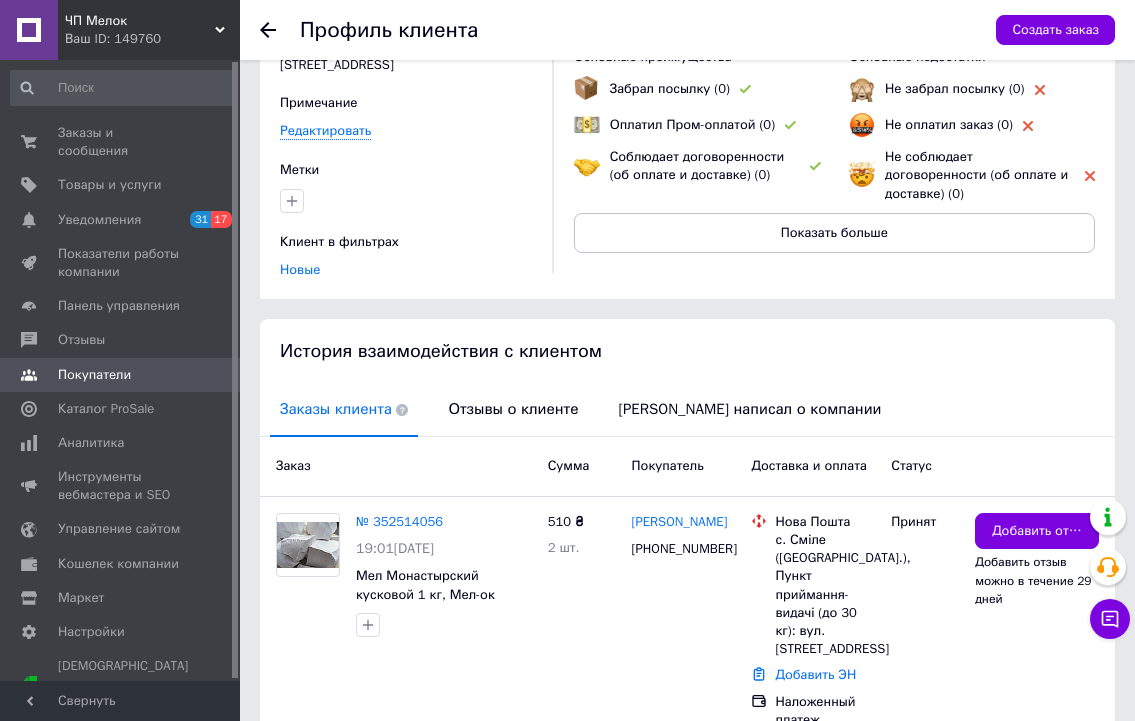 scroll, scrollTop: 266, scrollLeft: 0, axis: vertical 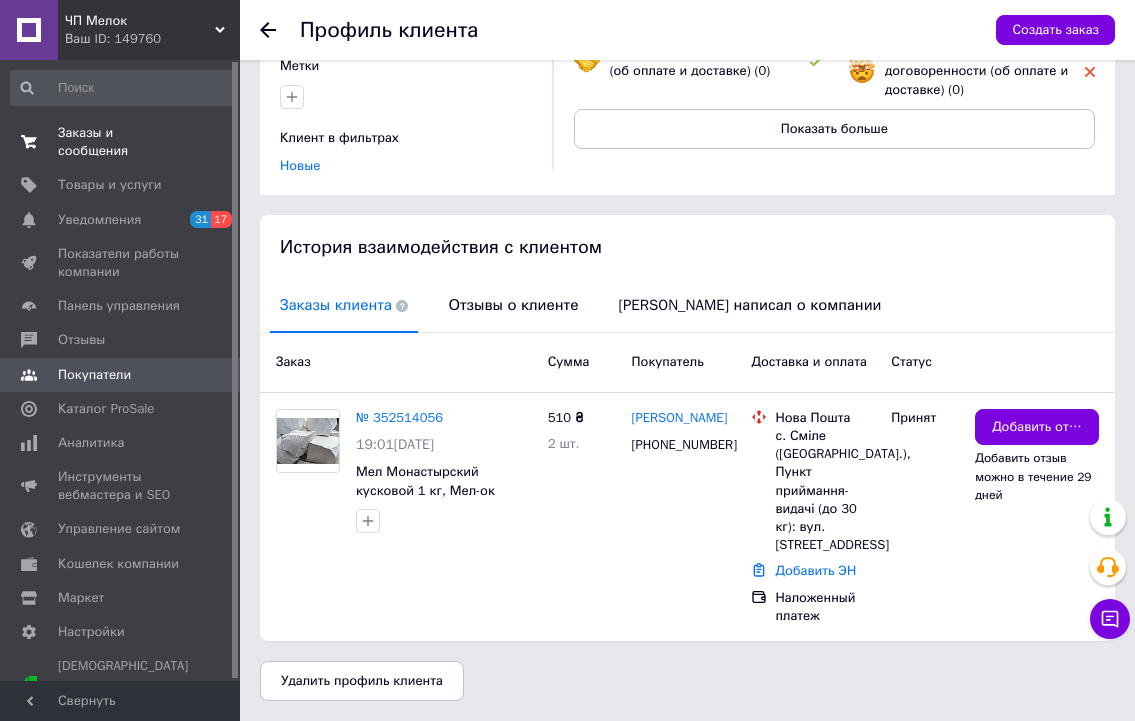 click on "Заказы и сообщения" at bounding box center (121, 142) 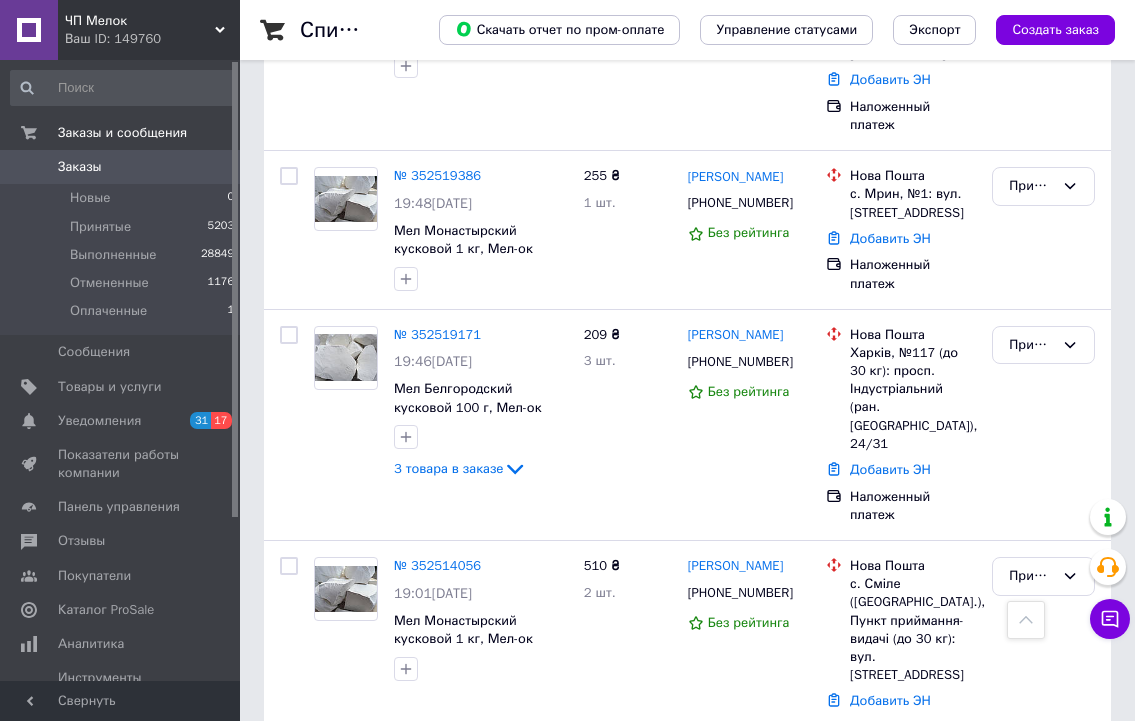 scroll, scrollTop: 1600, scrollLeft: 0, axis: vertical 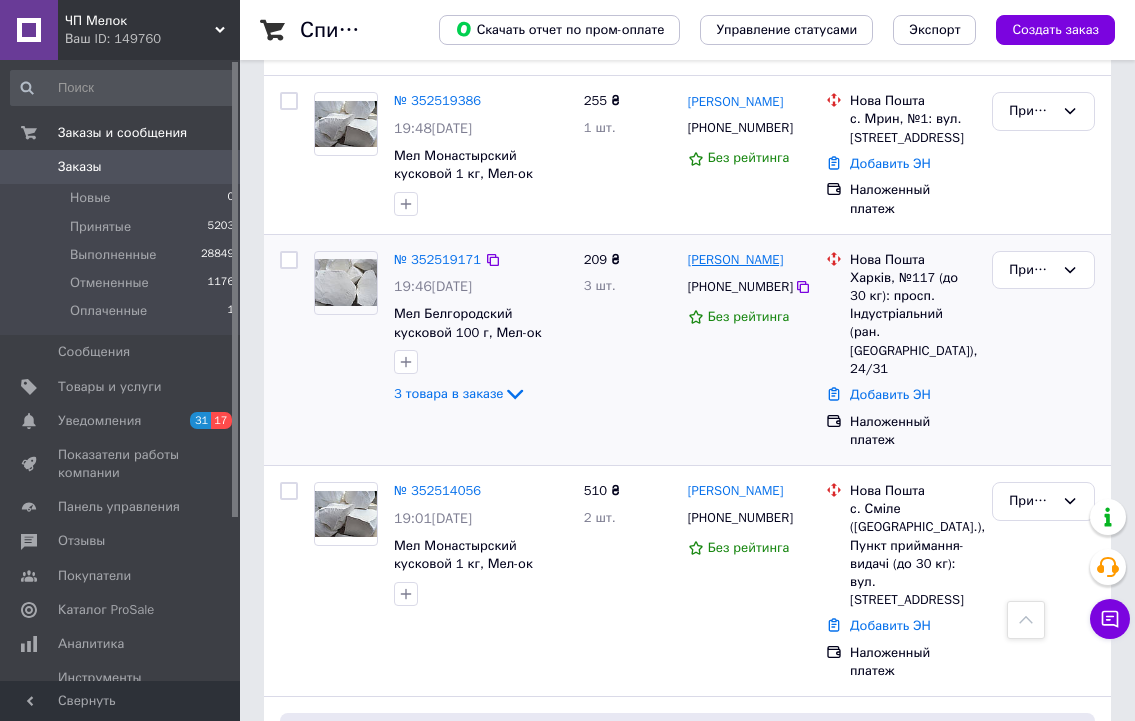click on "[PERSON_NAME]" at bounding box center [736, 260] 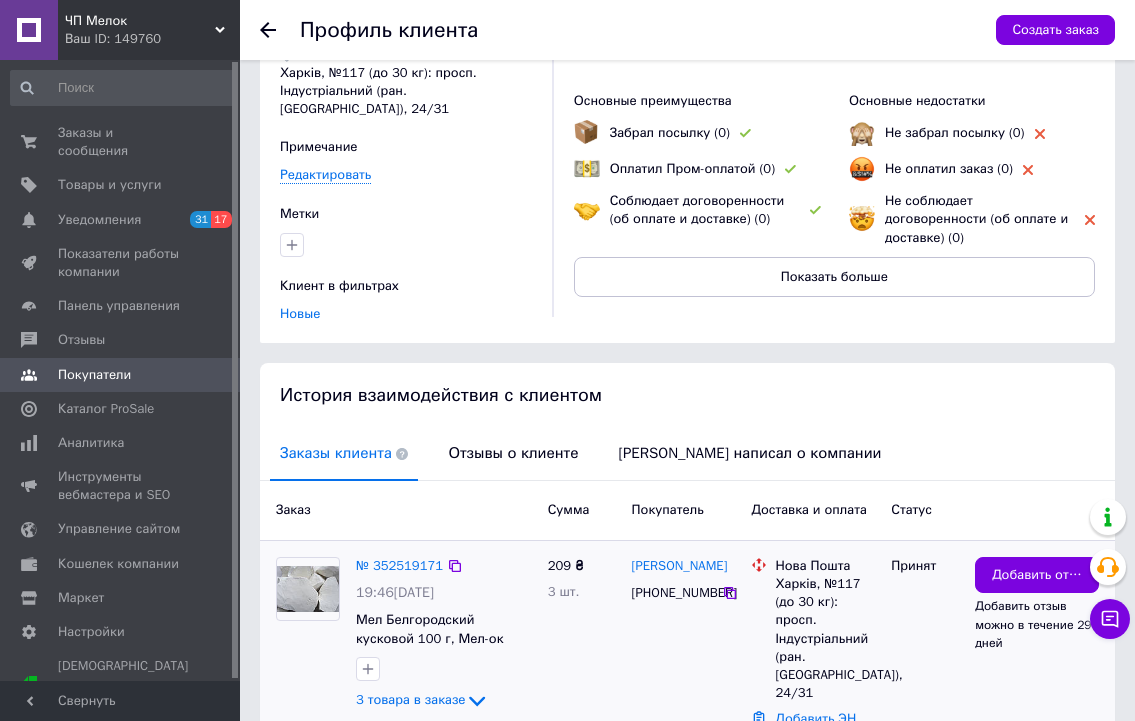 scroll, scrollTop: 230, scrollLeft: 0, axis: vertical 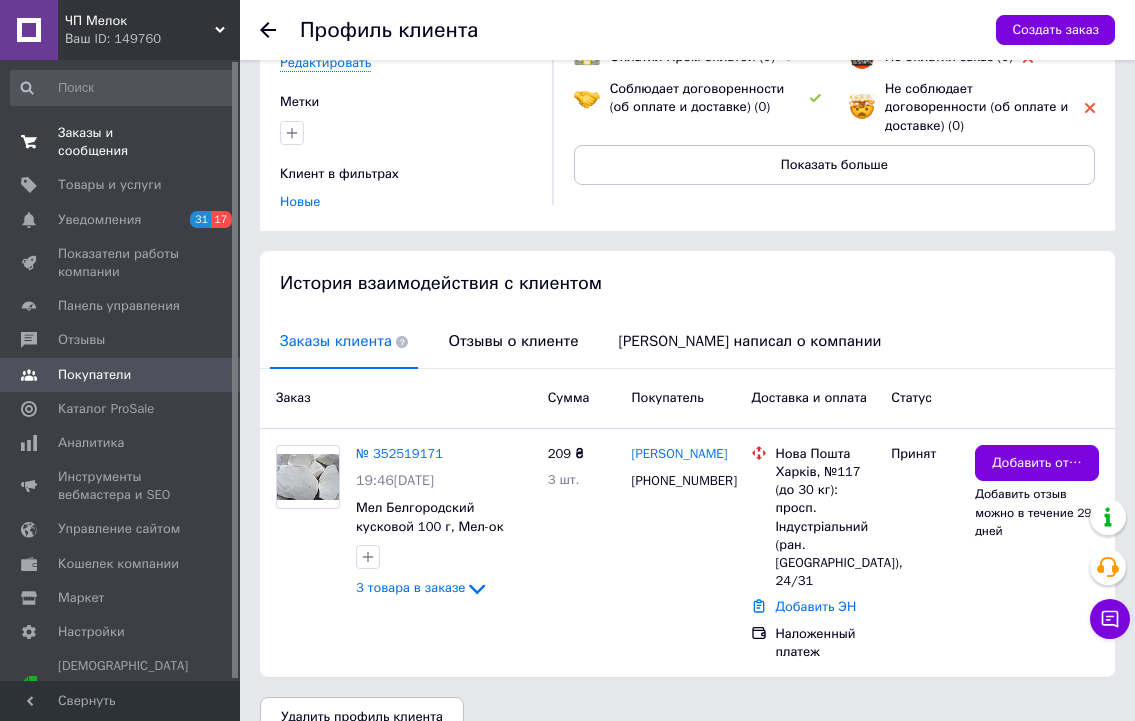 click on "Заказы и сообщения" at bounding box center (121, 142) 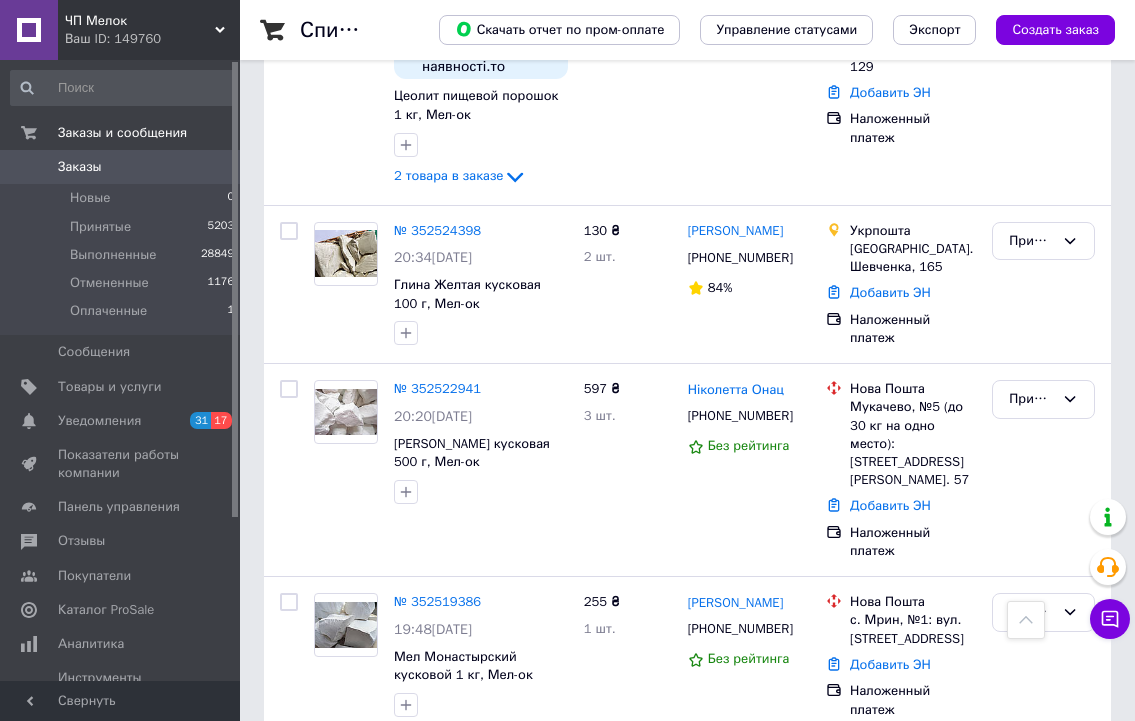 scroll, scrollTop: 1100, scrollLeft: 0, axis: vertical 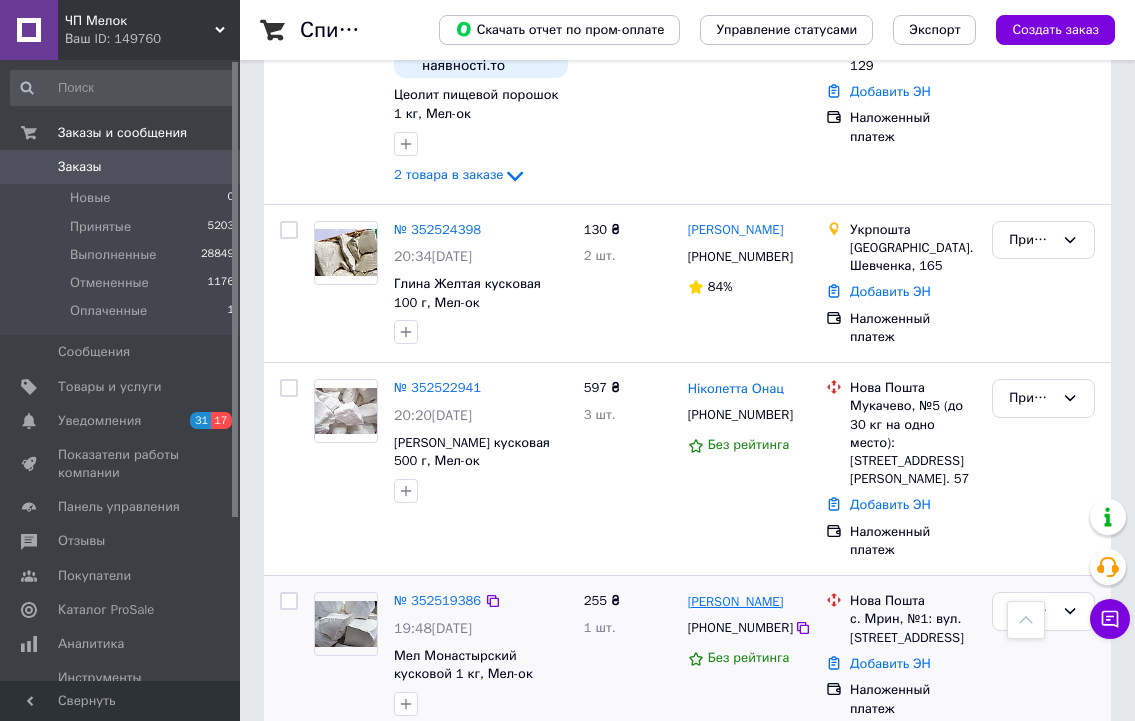 click on "[PERSON_NAME]" at bounding box center (736, 602) 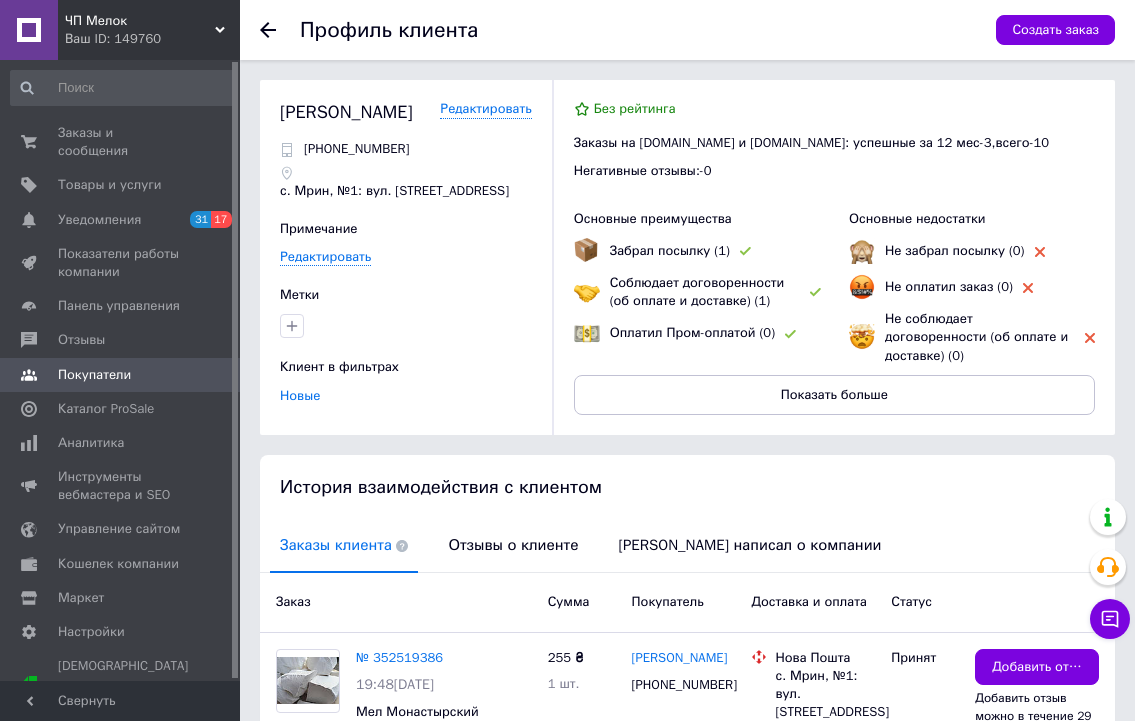 scroll, scrollTop: 194, scrollLeft: 0, axis: vertical 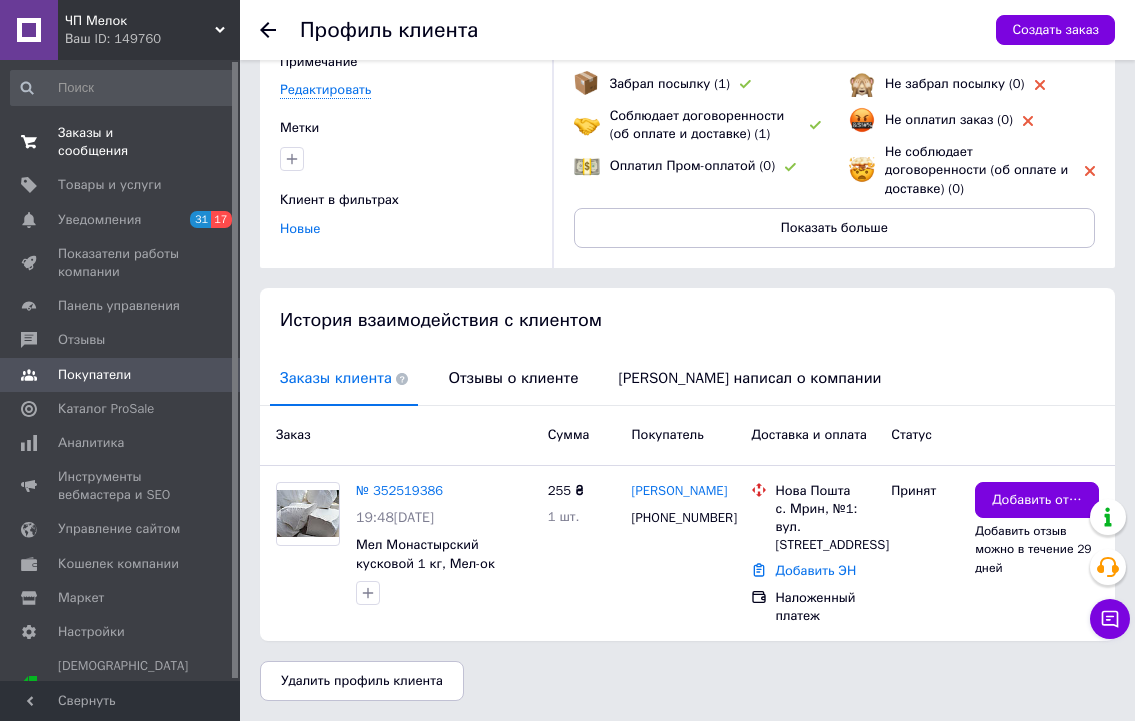 click on "Заказы и сообщения" at bounding box center [121, 142] 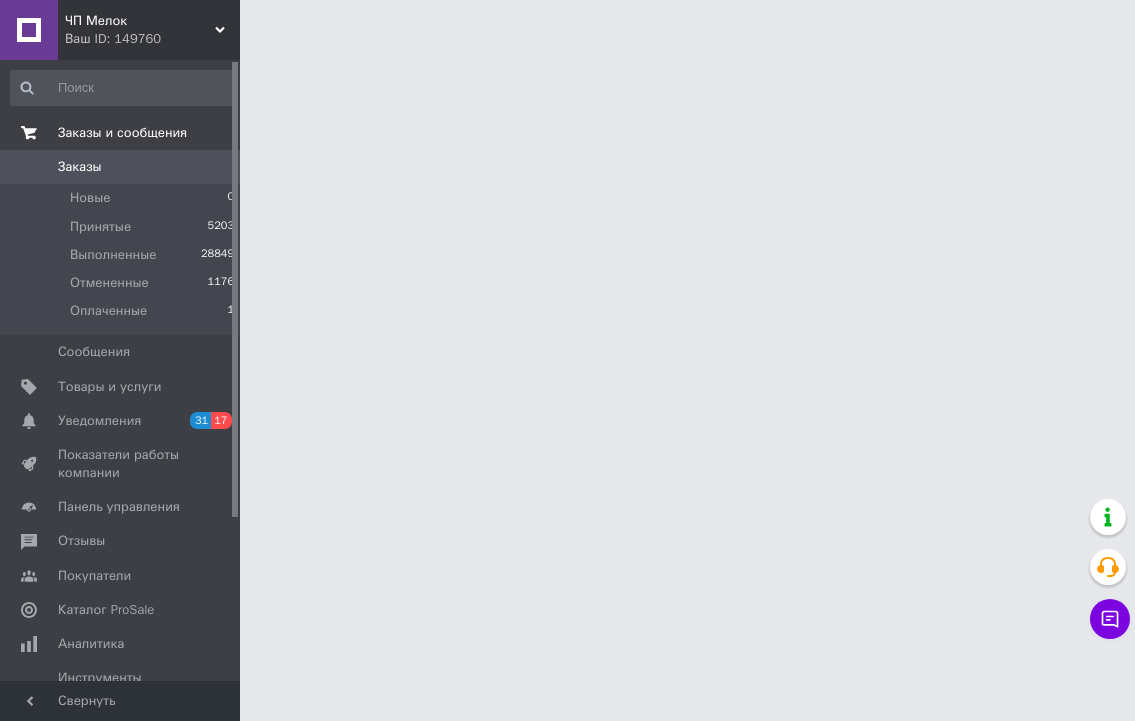 scroll, scrollTop: 0, scrollLeft: 0, axis: both 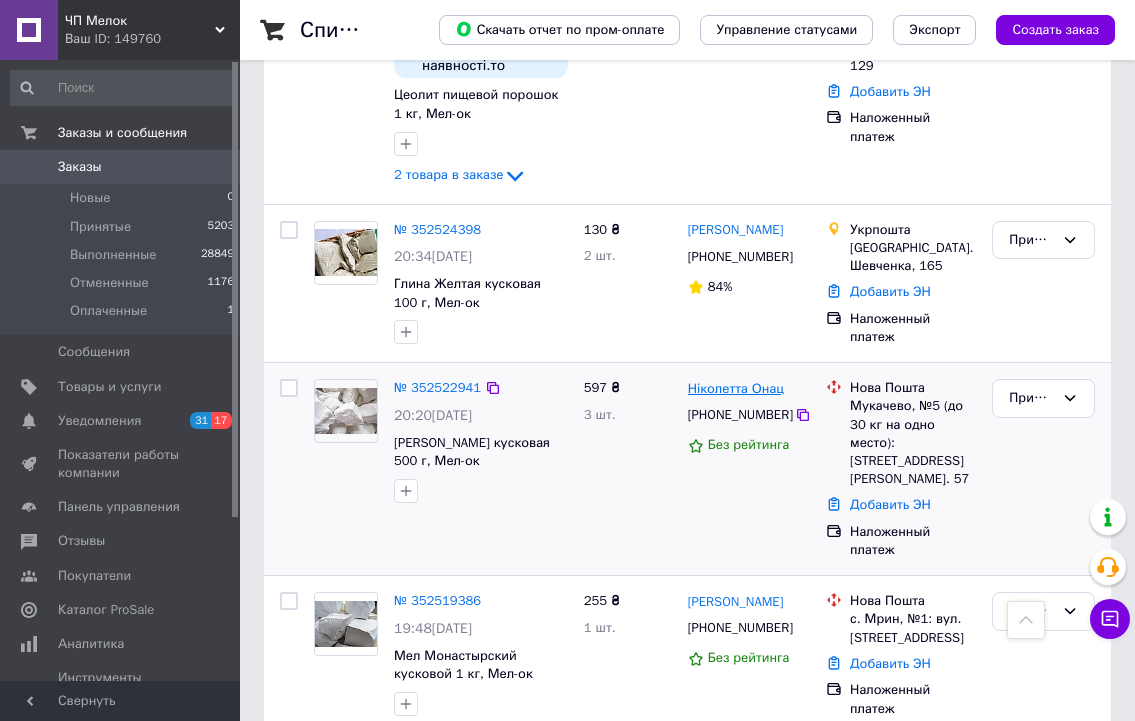 click on "Ніколетта Онац" at bounding box center [736, 389] 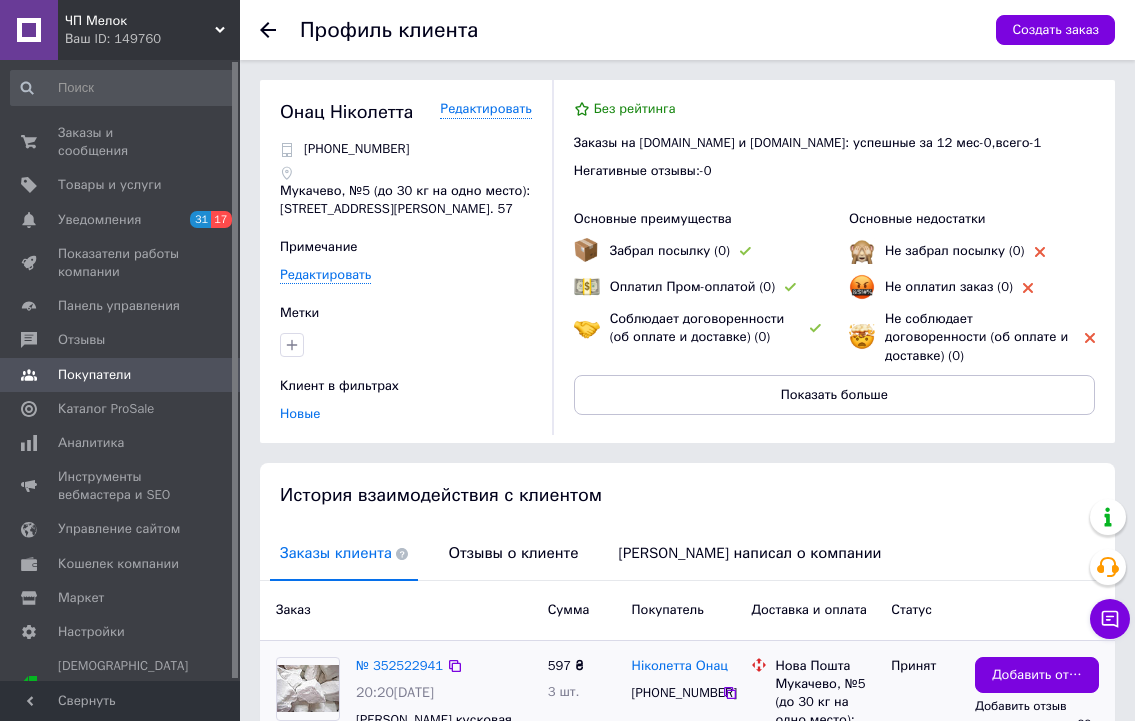 scroll, scrollTop: 212, scrollLeft: 0, axis: vertical 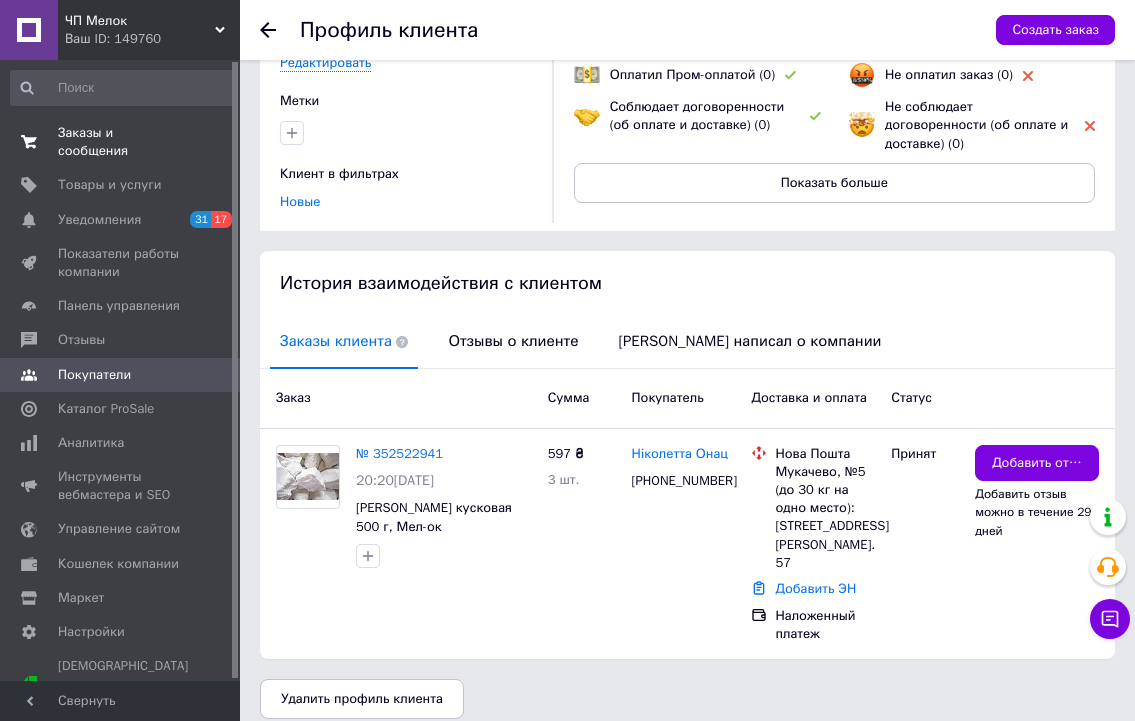 click on "Заказы и сообщения" at bounding box center (121, 142) 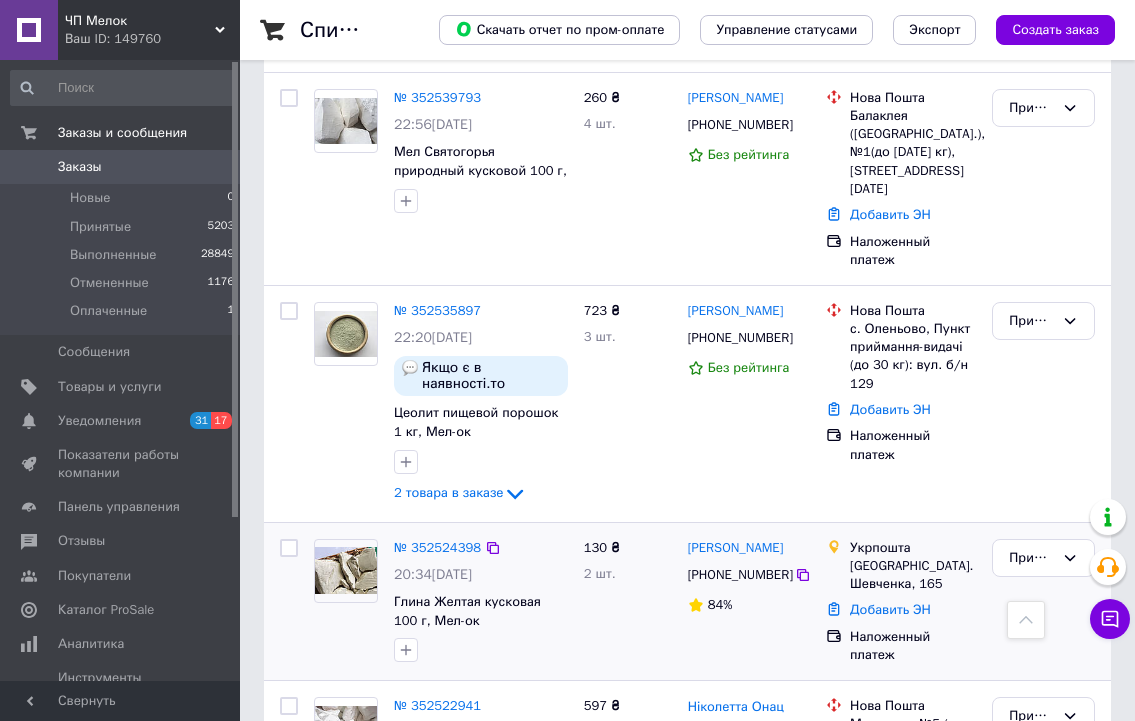 scroll, scrollTop: 900, scrollLeft: 0, axis: vertical 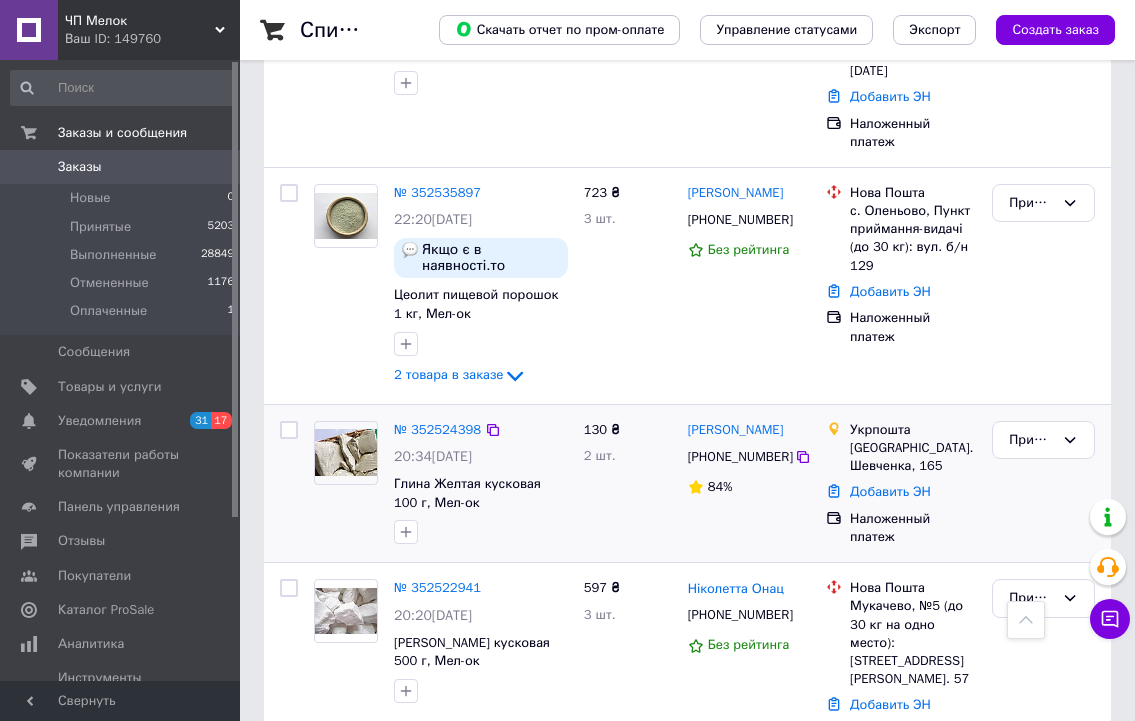 click on "[PERSON_NAME] [PHONE_NUMBER] 84%" at bounding box center (749, 484) 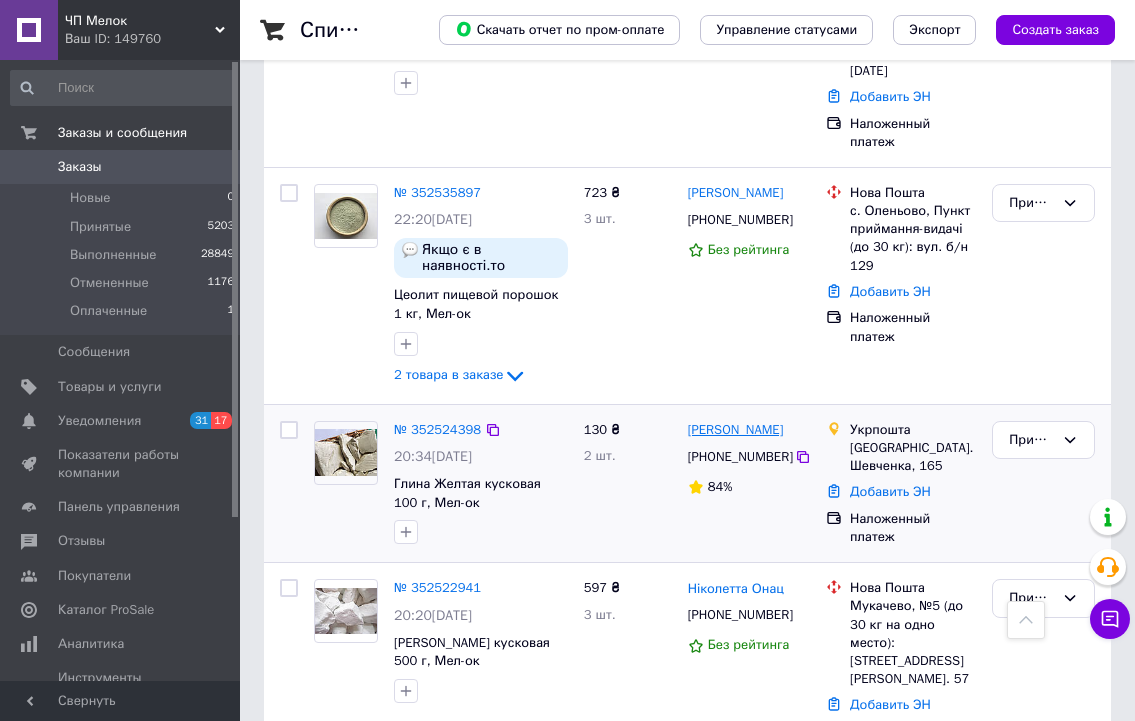 click on "[PERSON_NAME]" at bounding box center [736, 430] 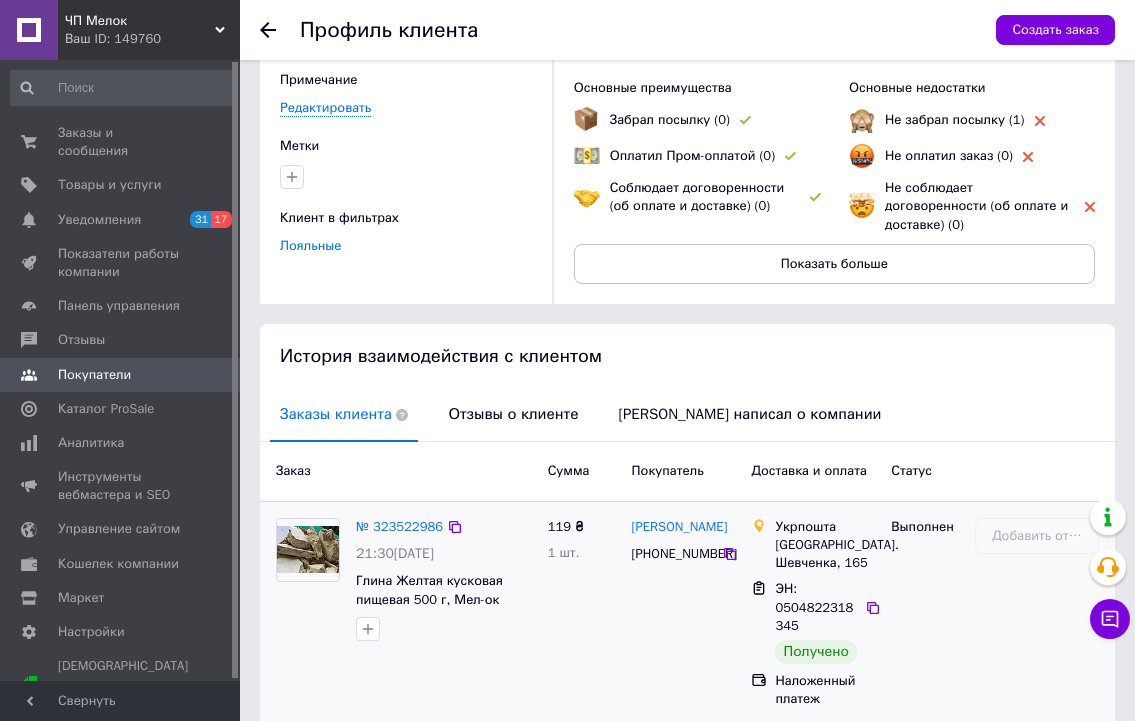 scroll, scrollTop: 391, scrollLeft: 0, axis: vertical 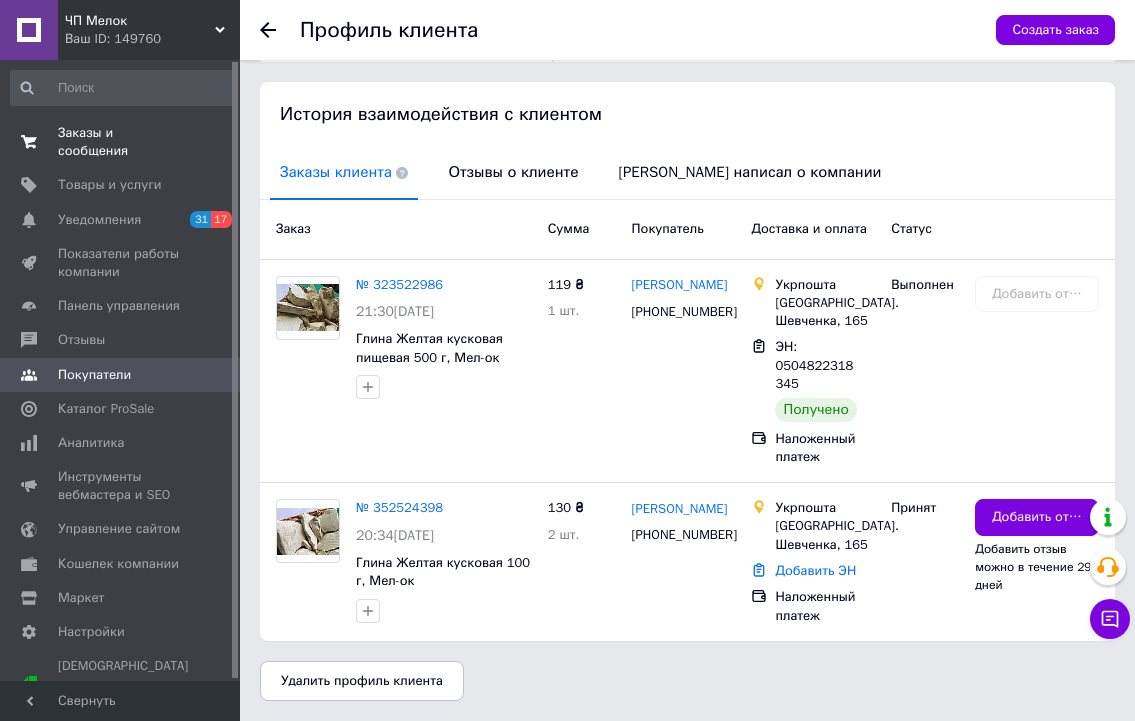 click on "Заказы и сообщения 0 0" at bounding box center (123, 142) 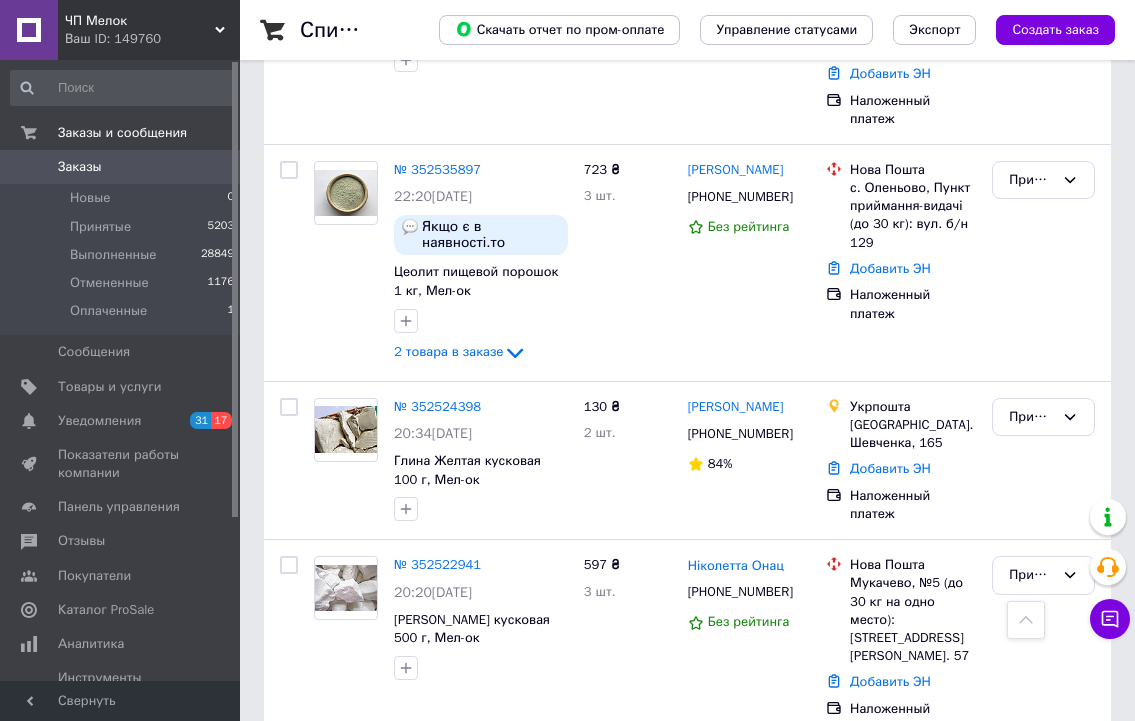scroll, scrollTop: 1000, scrollLeft: 0, axis: vertical 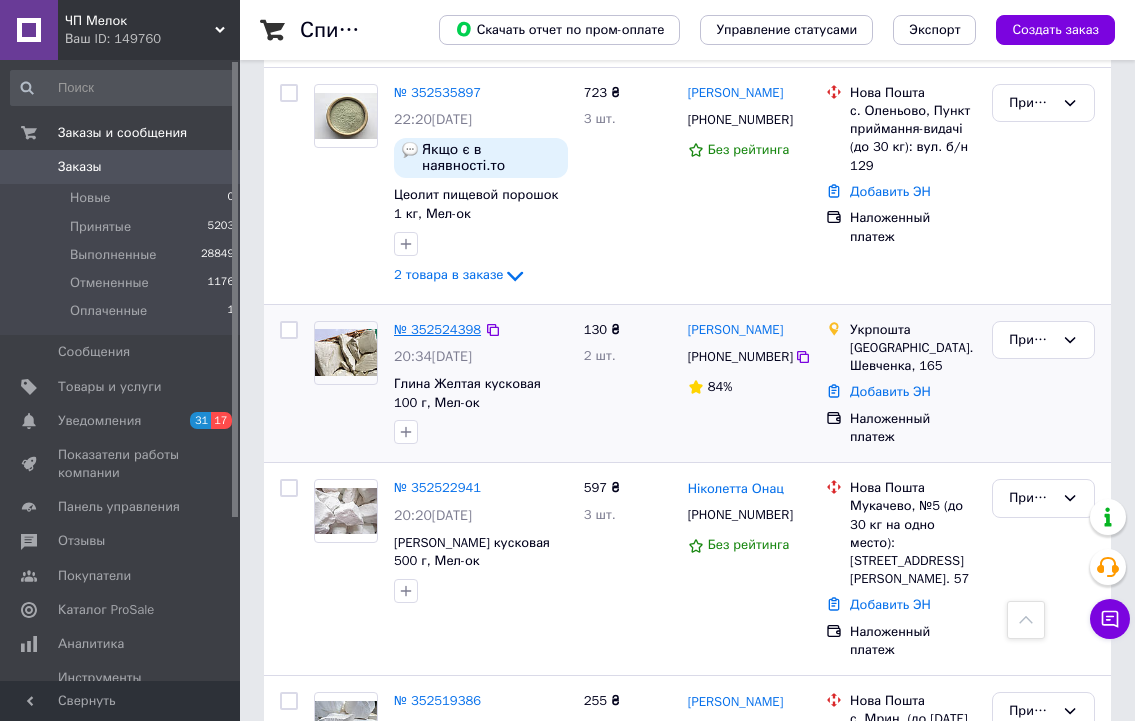 click on "№ 352524398" at bounding box center [437, 329] 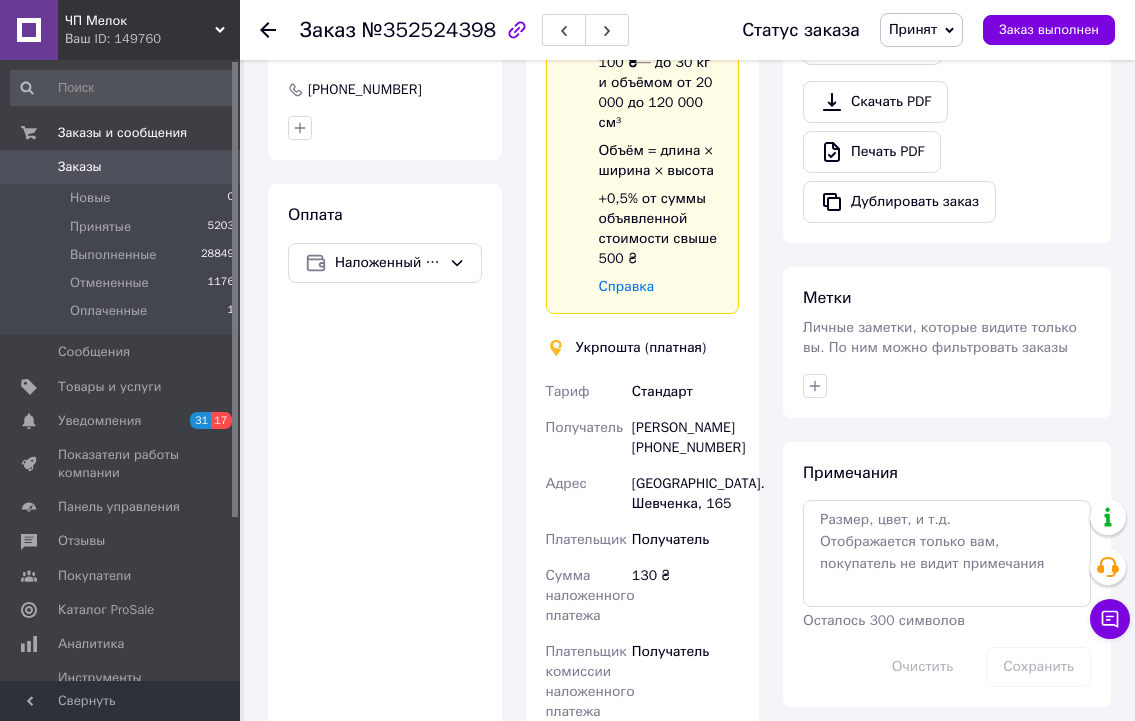 scroll, scrollTop: 1000, scrollLeft: 0, axis: vertical 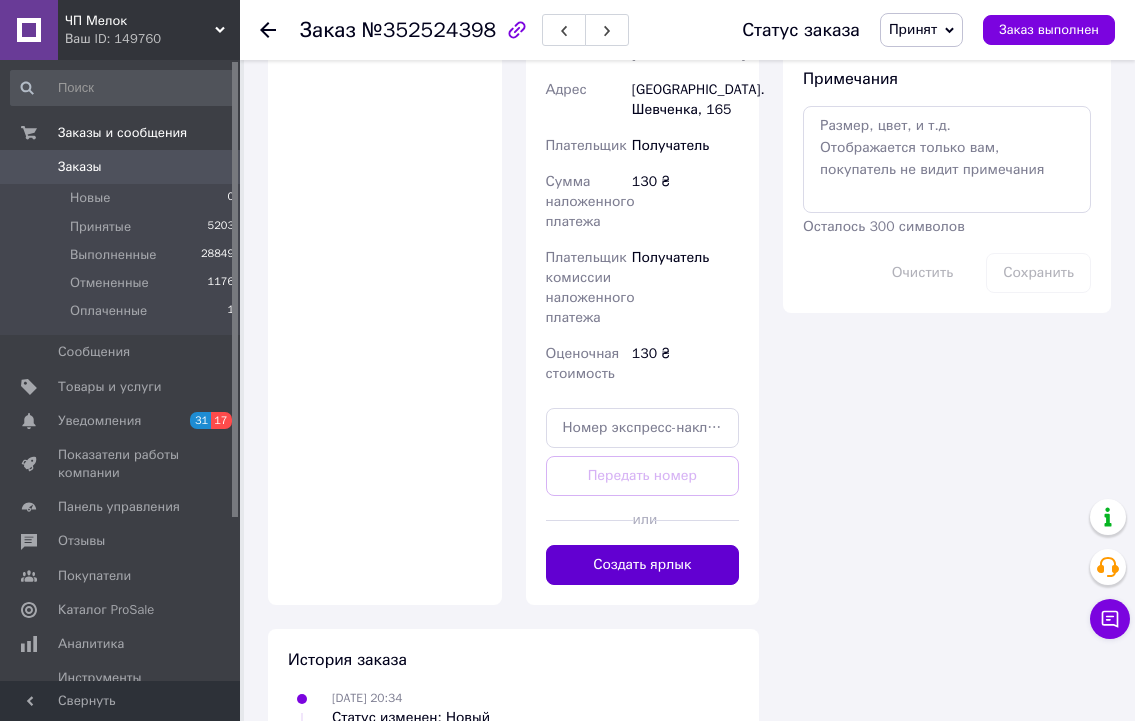 click on "Создать ярлык" at bounding box center (643, 565) 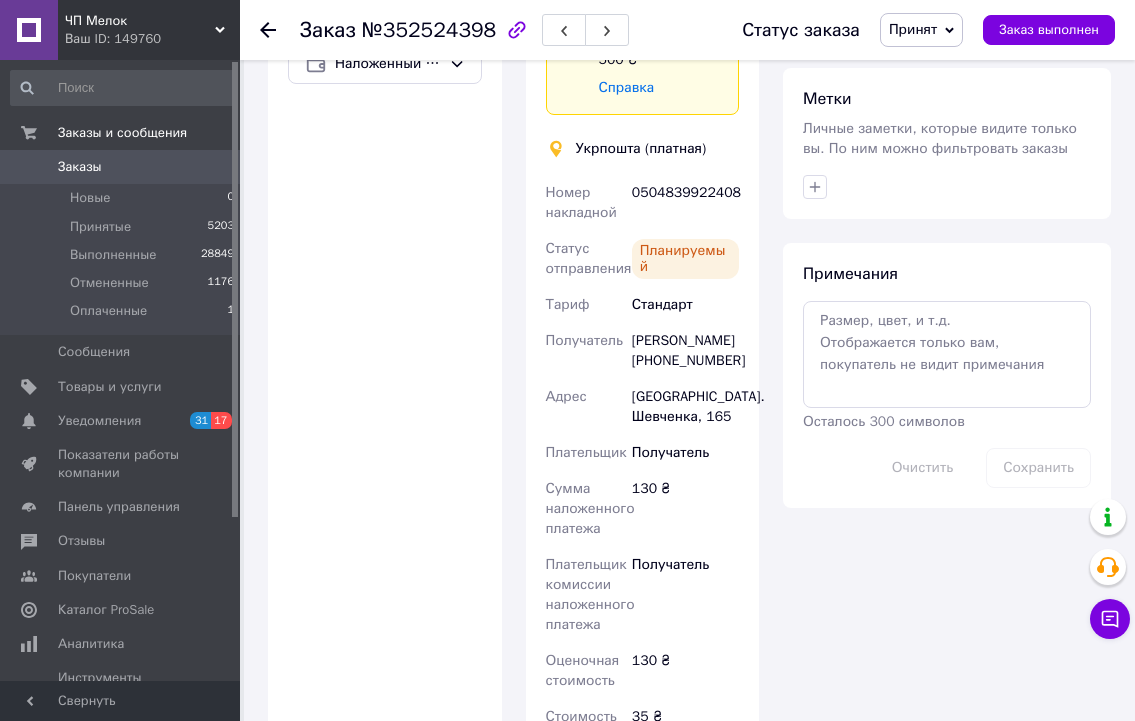 scroll, scrollTop: 800, scrollLeft: 0, axis: vertical 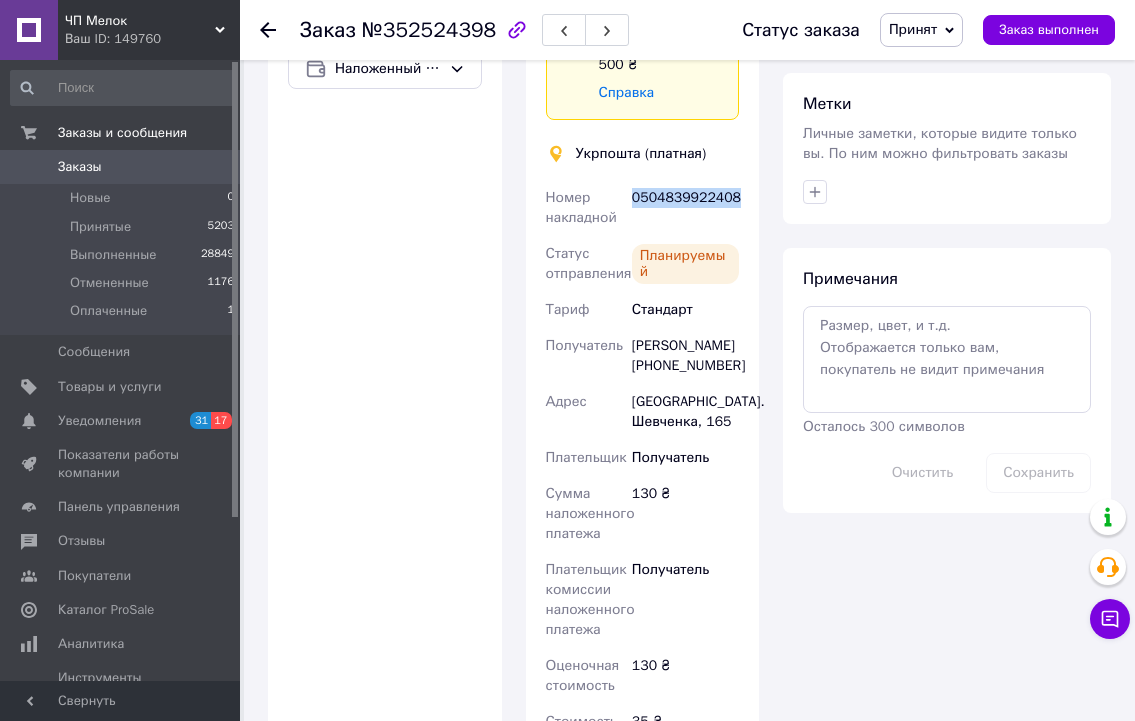 drag, startPoint x: 737, startPoint y: 174, endPoint x: 621, endPoint y: 198, distance: 118.45674 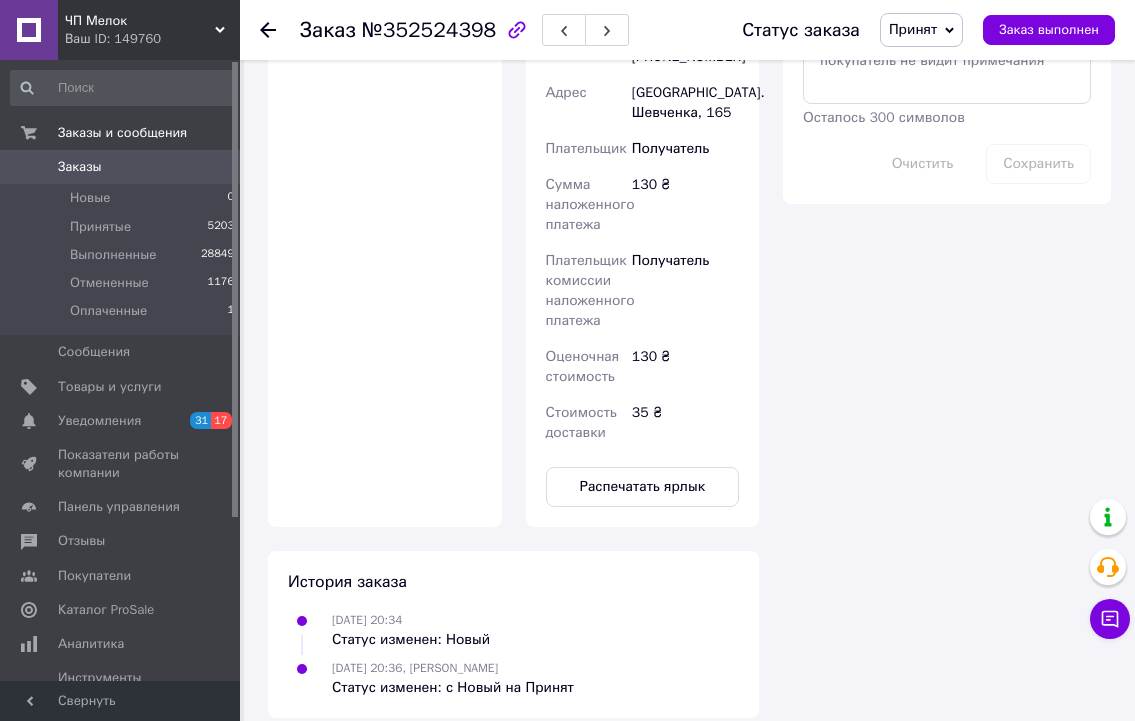 scroll, scrollTop: 1130, scrollLeft: 0, axis: vertical 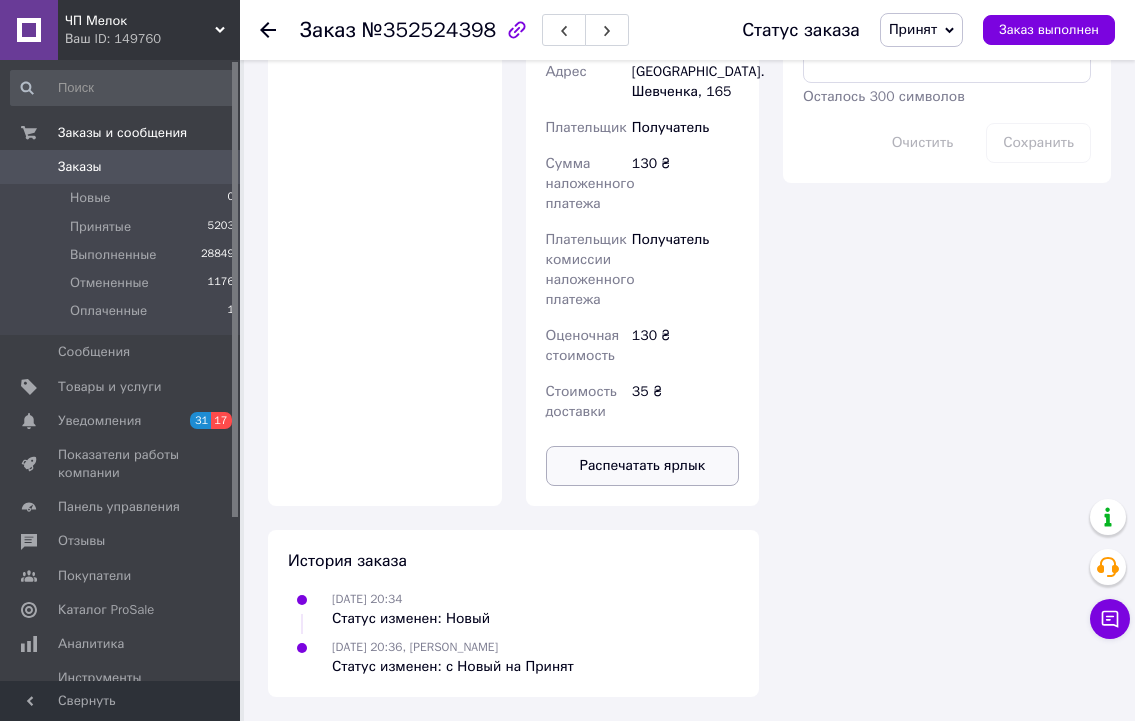 click on "Распечатать ярлык" at bounding box center [643, 466] 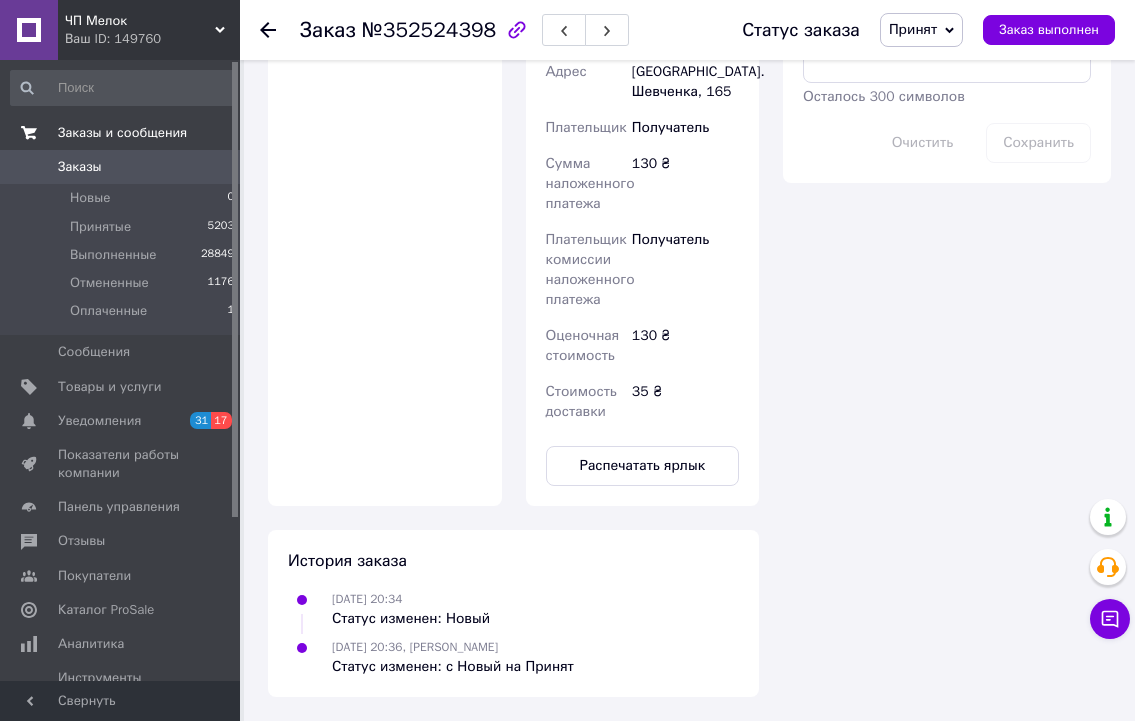 drag, startPoint x: 73, startPoint y: 165, endPoint x: 112, endPoint y: 118, distance: 61.073727 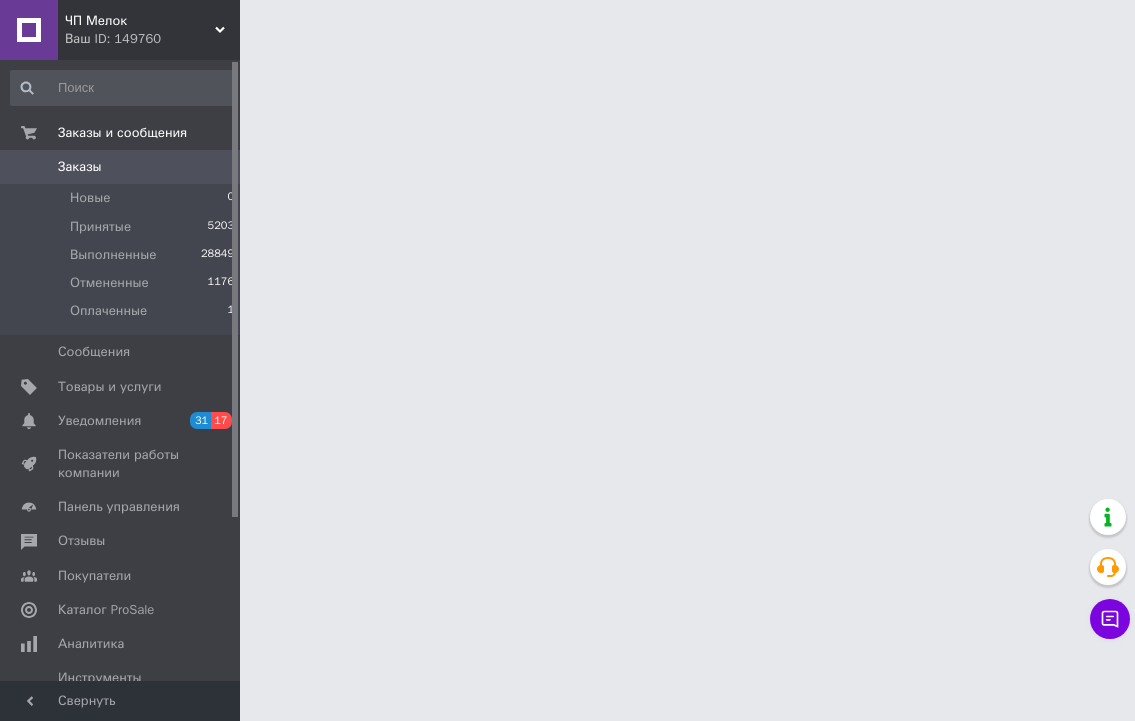 scroll, scrollTop: 0, scrollLeft: 0, axis: both 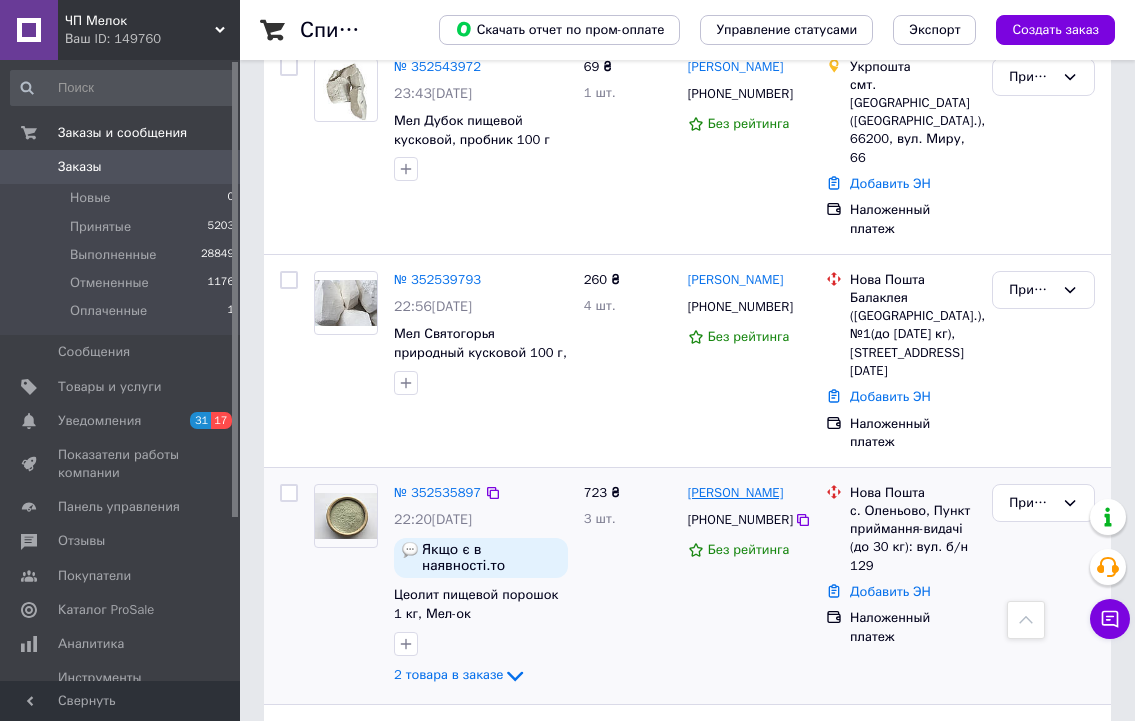 click on "[PERSON_NAME]" at bounding box center (736, 493) 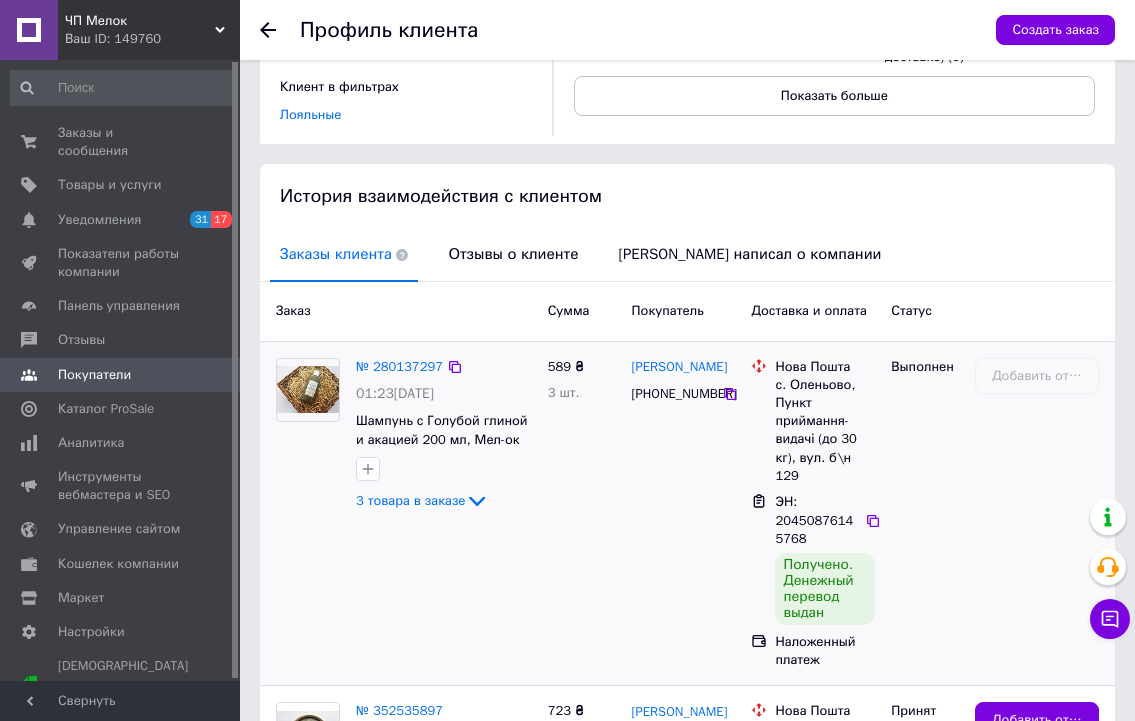 scroll, scrollTop: 300, scrollLeft: 0, axis: vertical 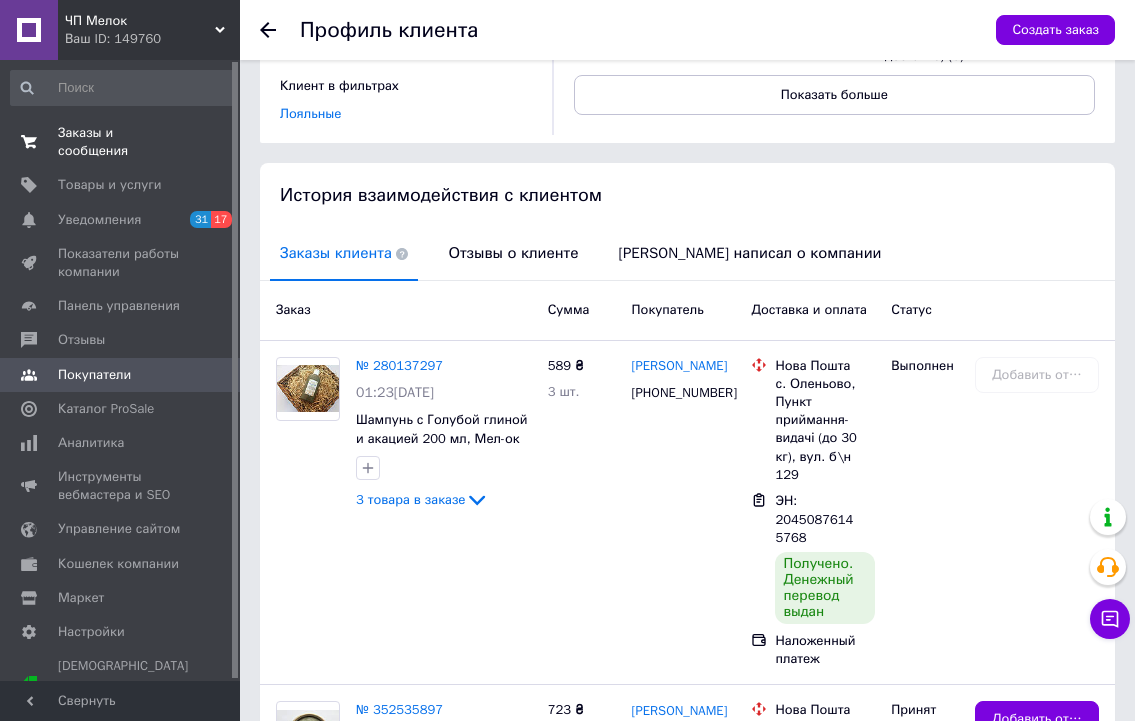click on "Заказы и сообщения 0 0" at bounding box center (123, 142) 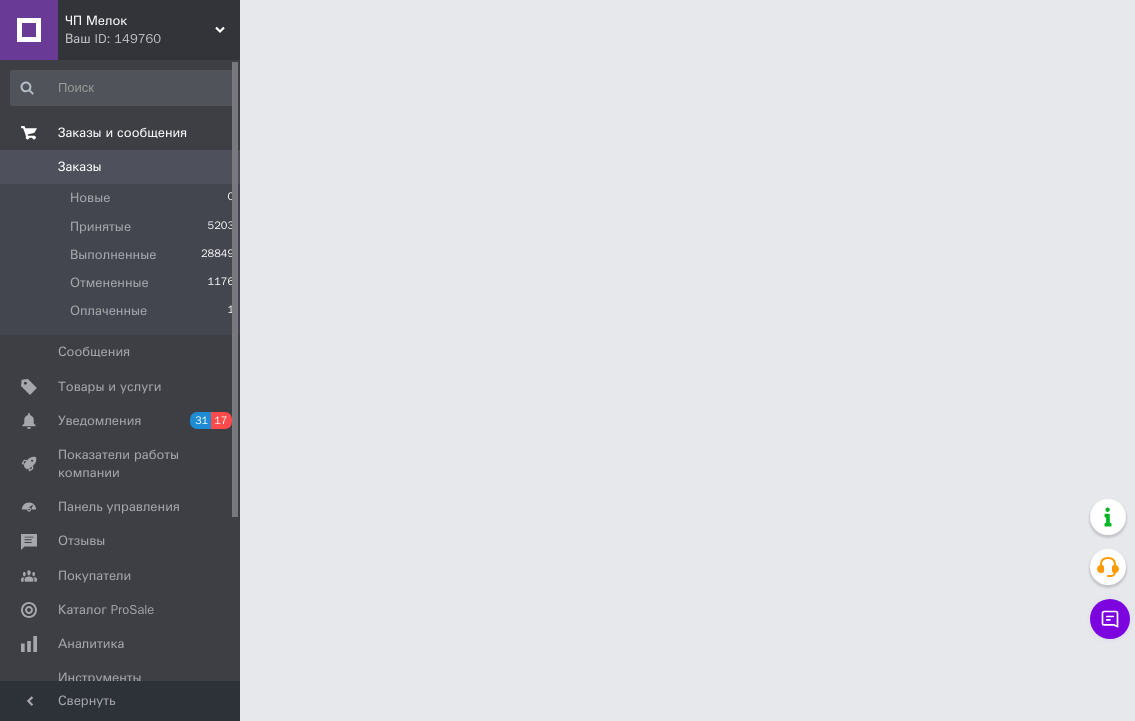 scroll, scrollTop: 0, scrollLeft: 0, axis: both 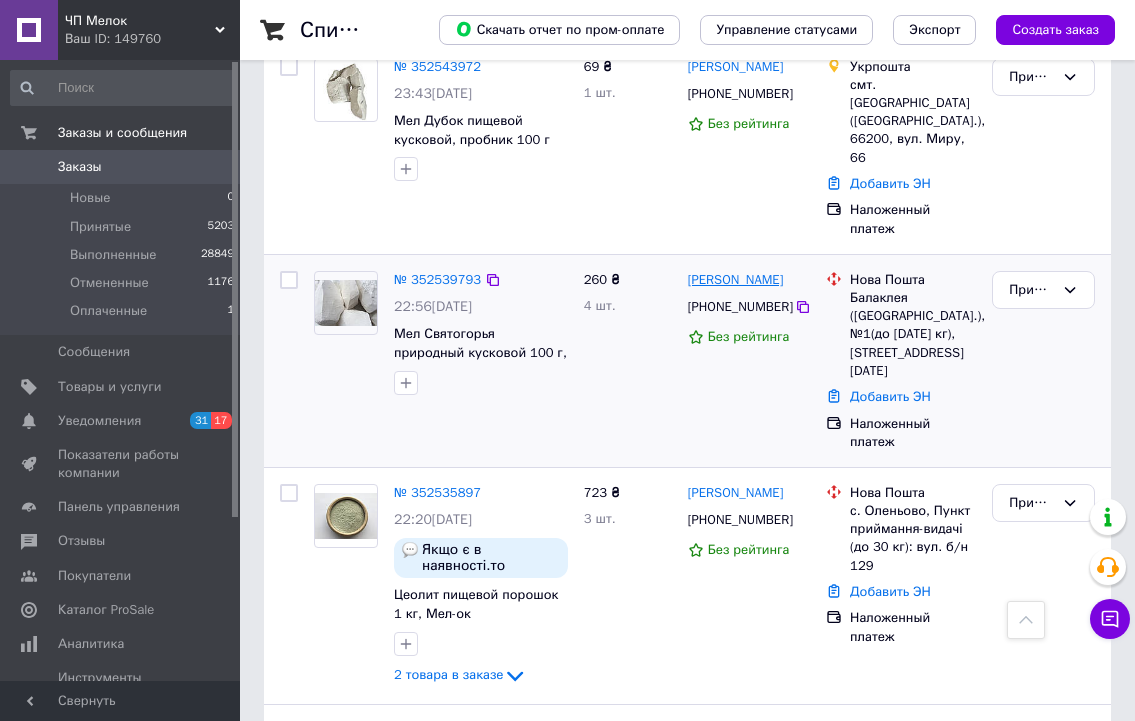click on "[PERSON_NAME]" at bounding box center [736, 280] 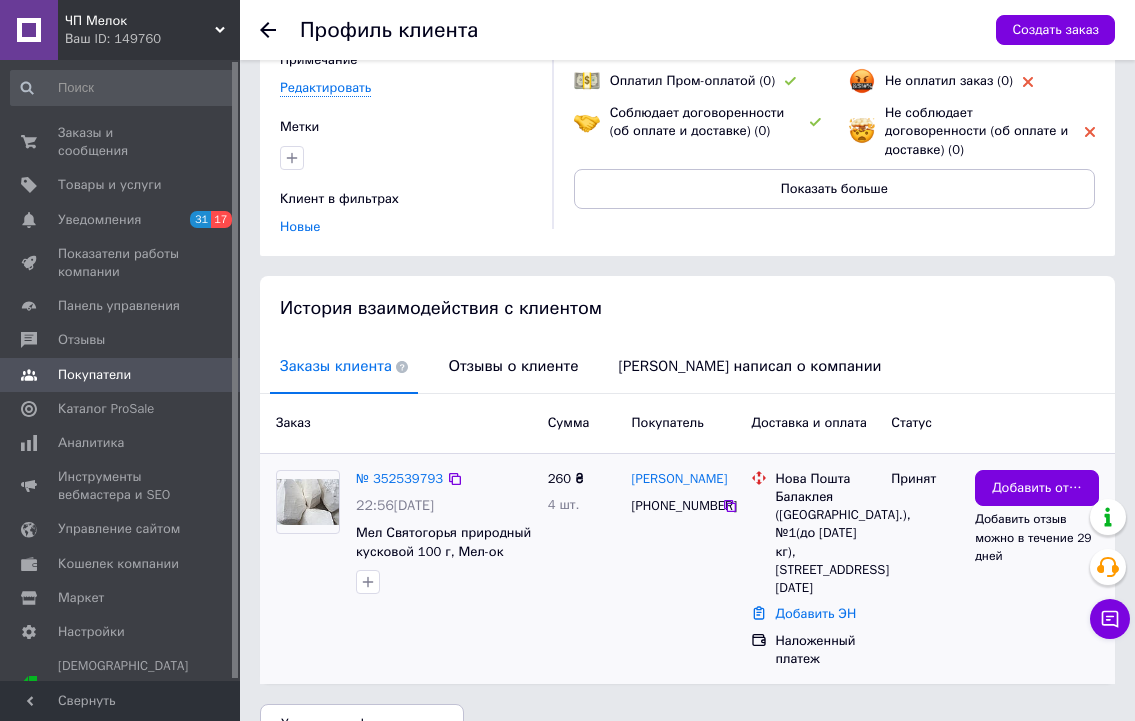 scroll, scrollTop: 212, scrollLeft: 0, axis: vertical 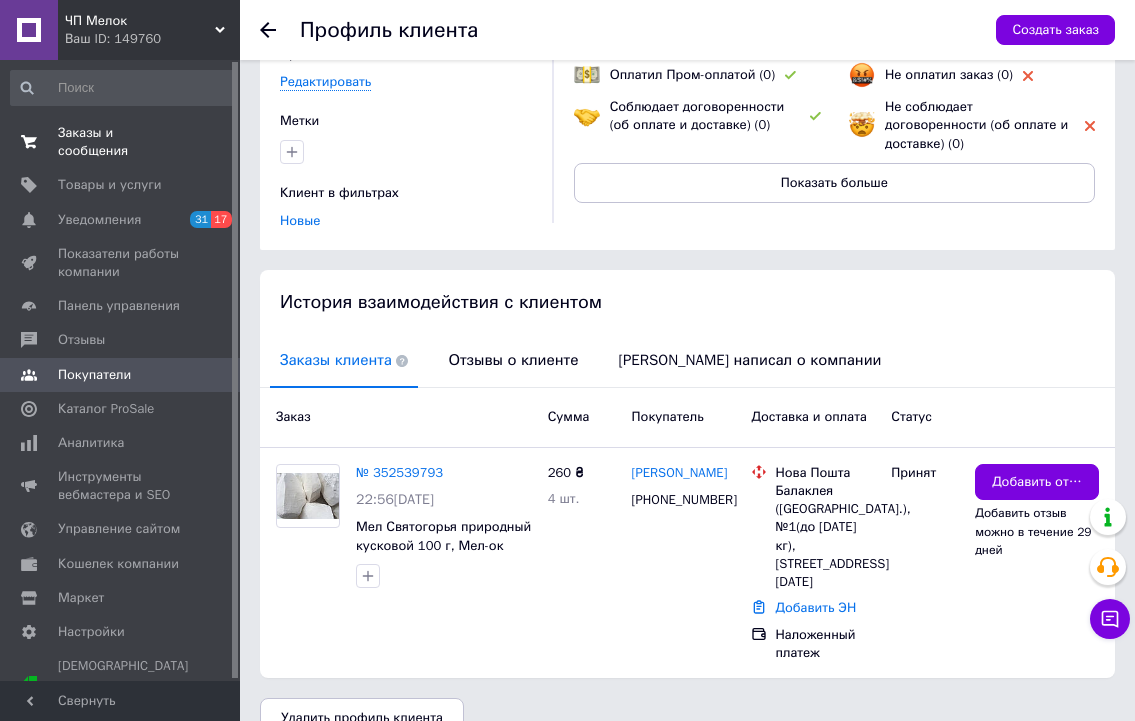 click on "Заказы и сообщения" at bounding box center (121, 142) 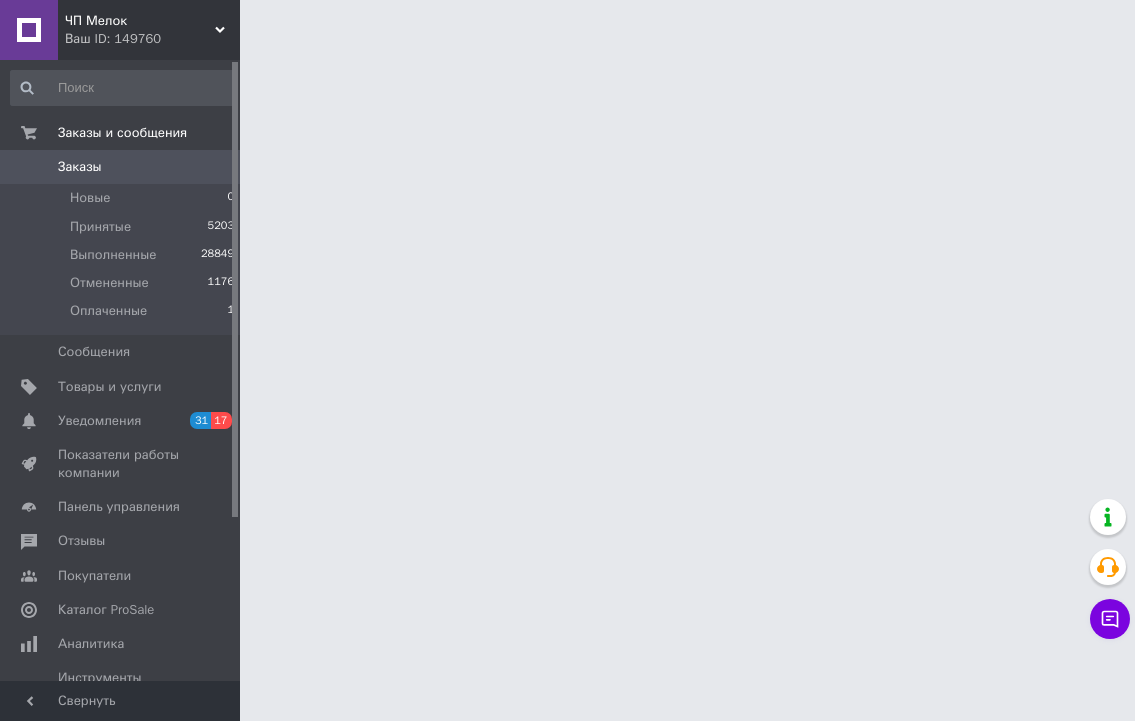 scroll, scrollTop: 0, scrollLeft: 0, axis: both 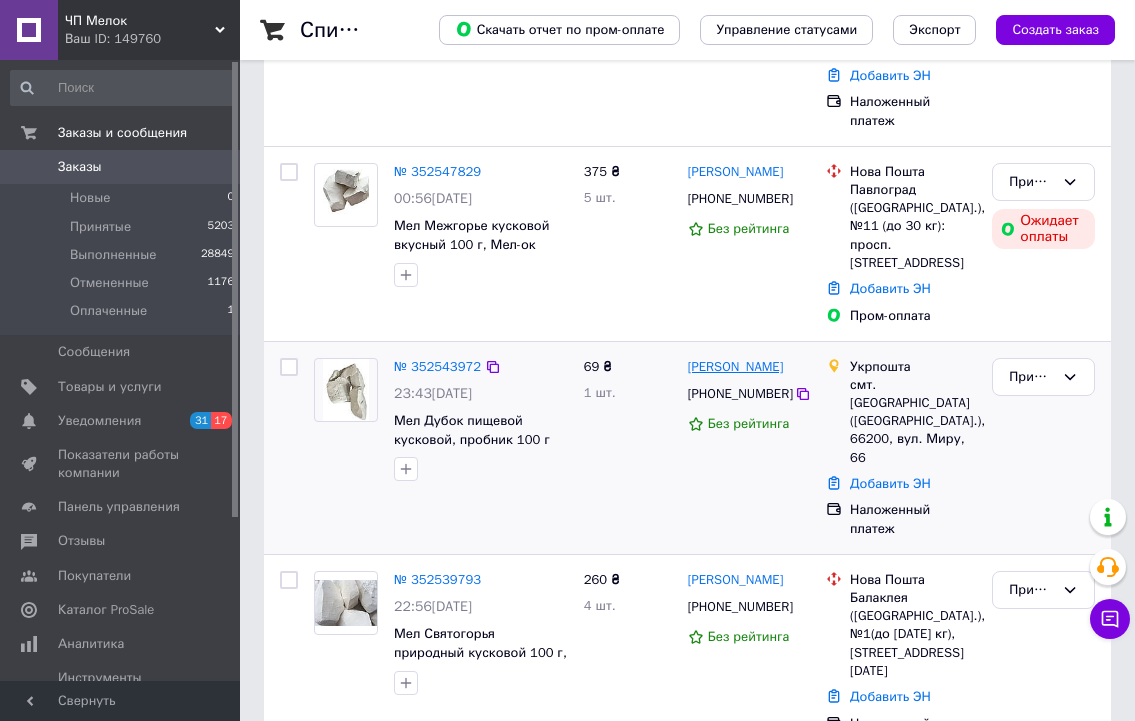 click on "[PERSON_NAME]" at bounding box center [736, 367] 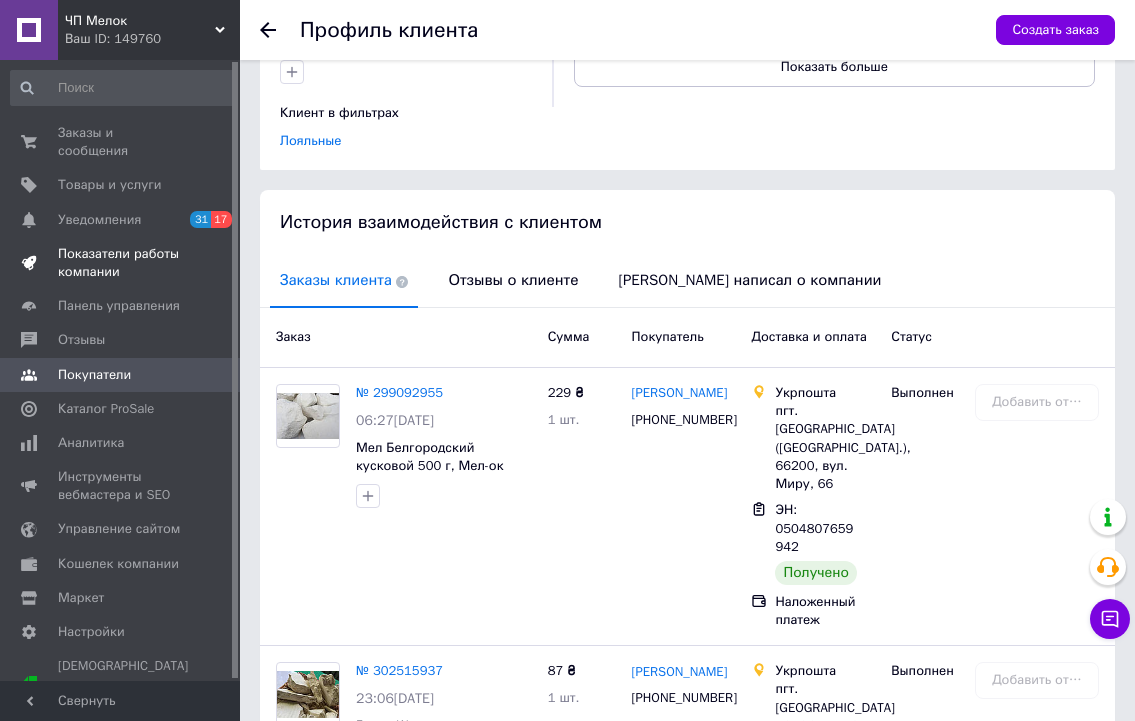scroll, scrollTop: 200, scrollLeft: 0, axis: vertical 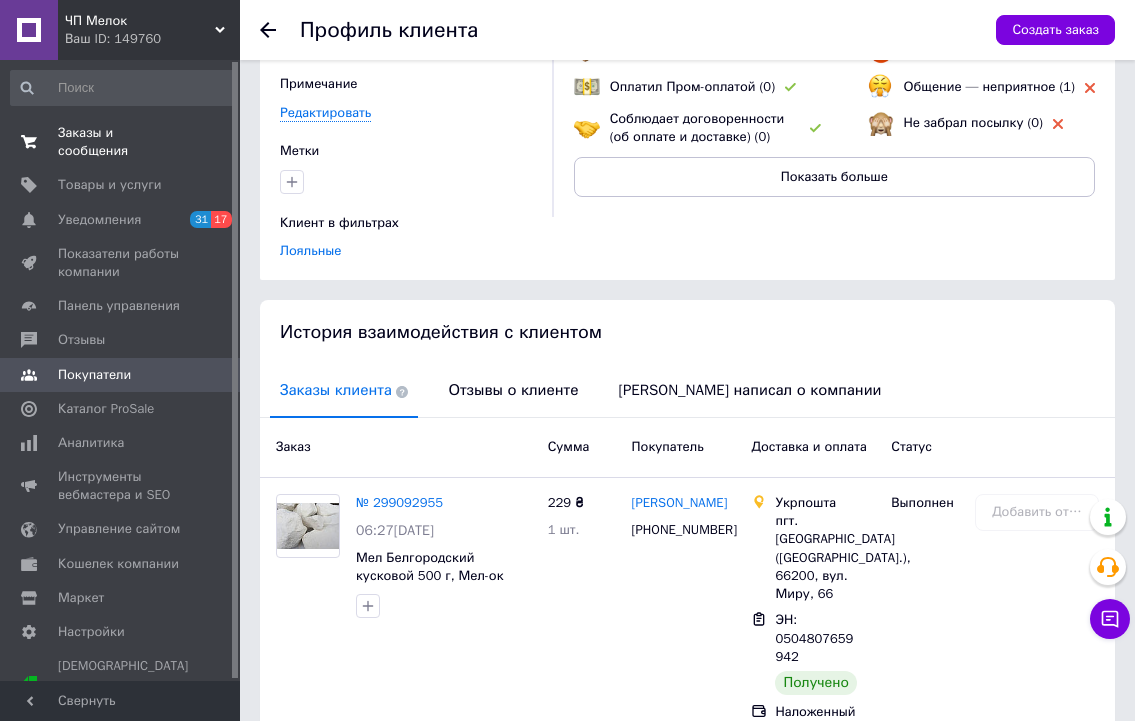 click on "Заказы и сообщения" at bounding box center (121, 142) 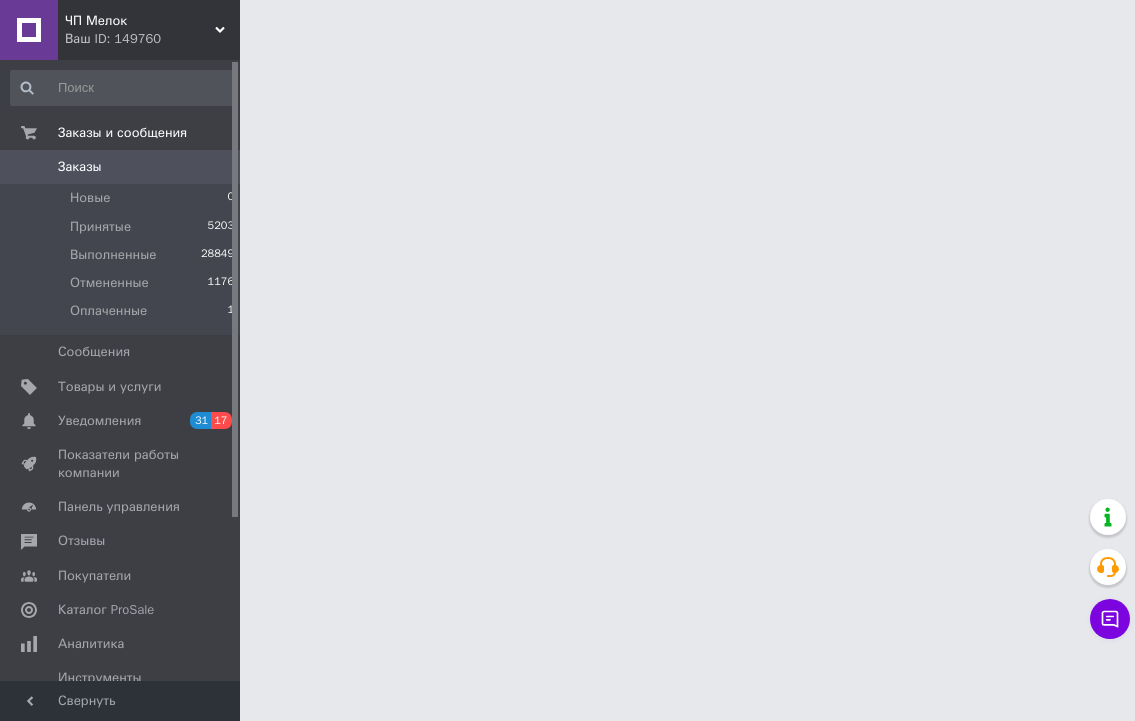 scroll, scrollTop: 0, scrollLeft: 0, axis: both 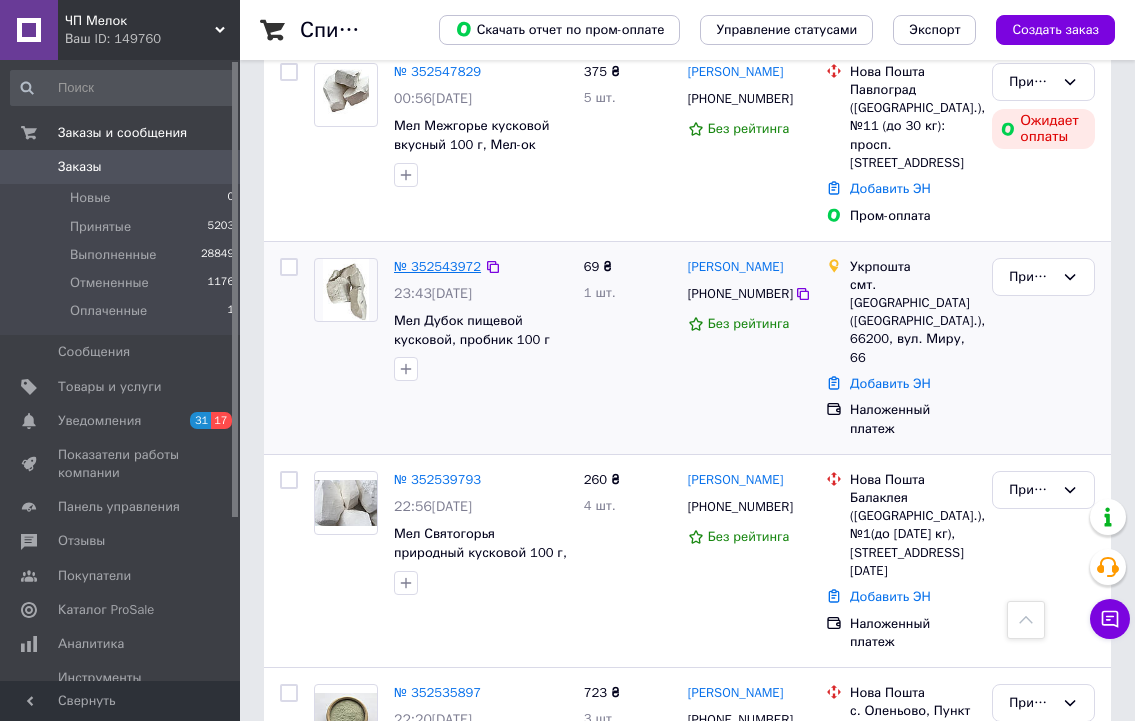 click on "№ 352543972" at bounding box center (437, 266) 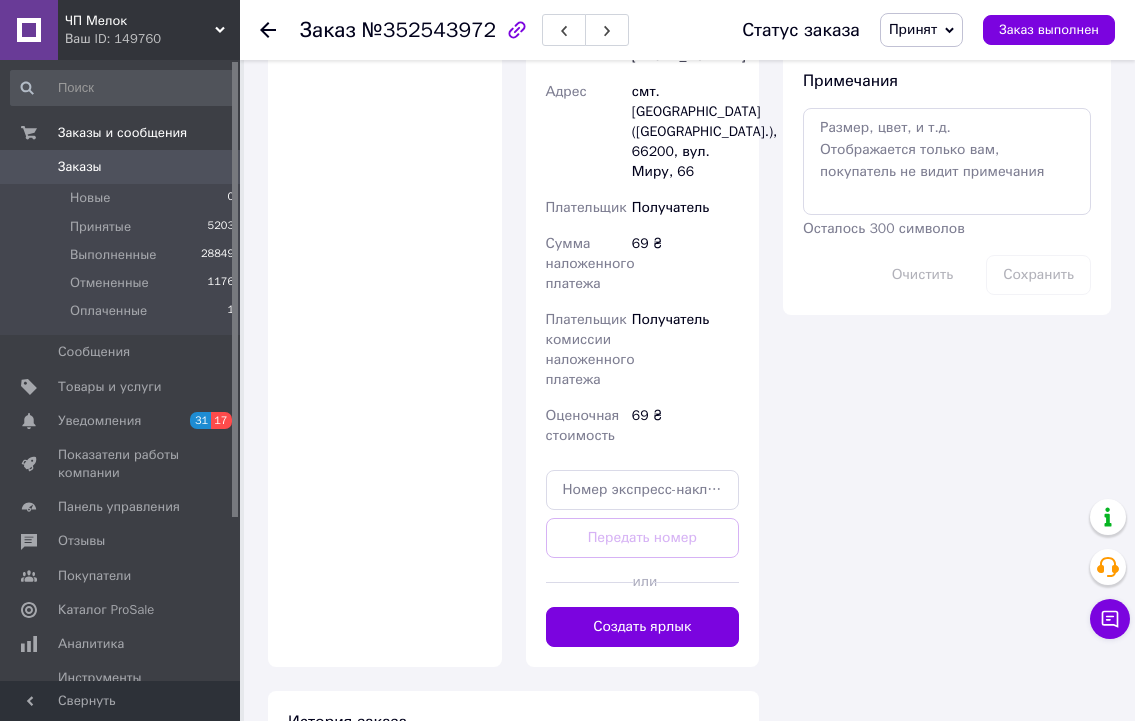 scroll, scrollTop: 1000, scrollLeft: 0, axis: vertical 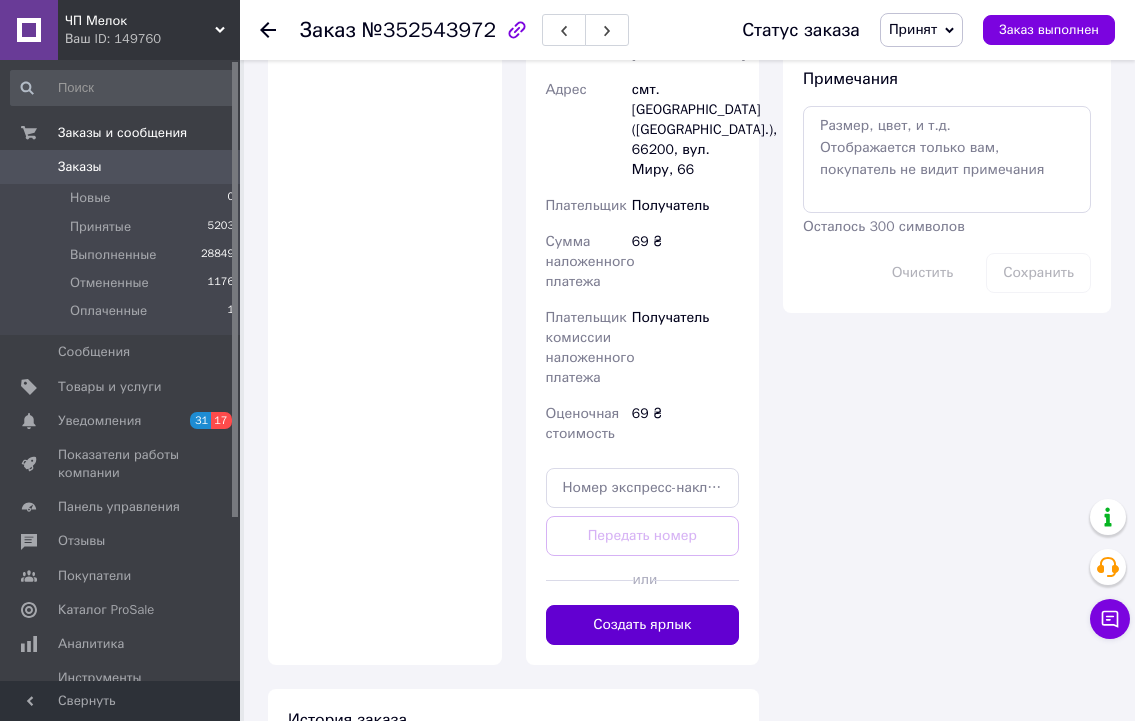click on "Создать ярлык" at bounding box center (643, 625) 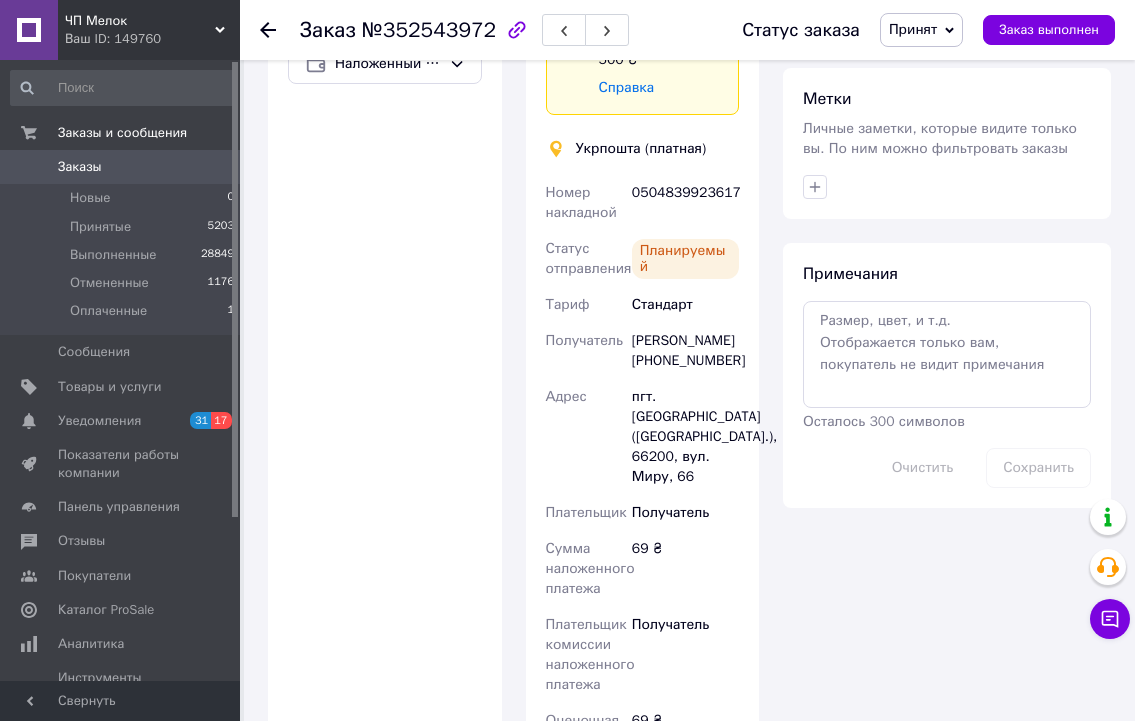 scroll, scrollTop: 500, scrollLeft: 0, axis: vertical 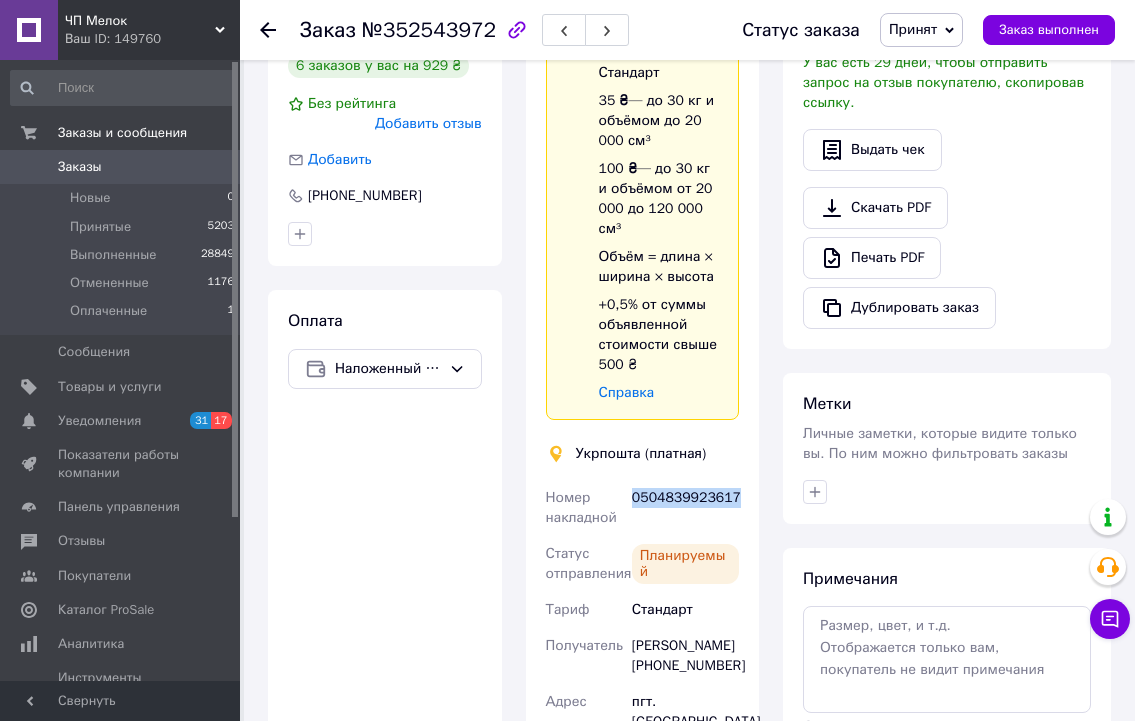 drag, startPoint x: 735, startPoint y: 478, endPoint x: 630, endPoint y: 488, distance: 105.47511 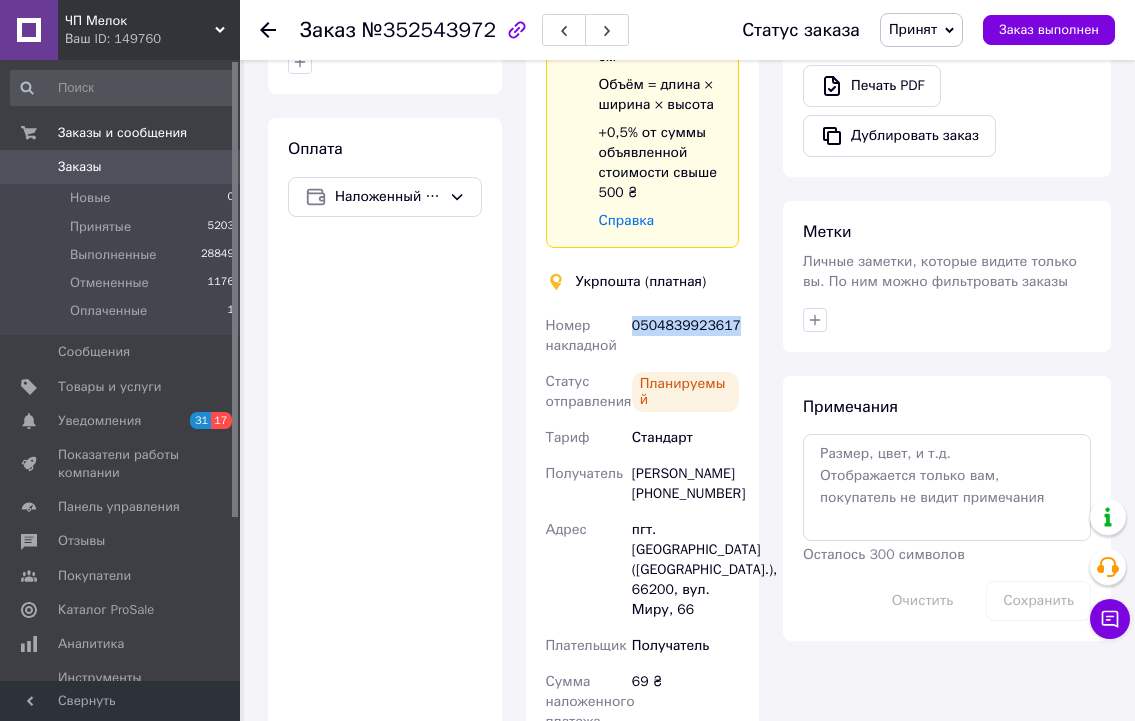 scroll, scrollTop: 1000, scrollLeft: 0, axis: vertical 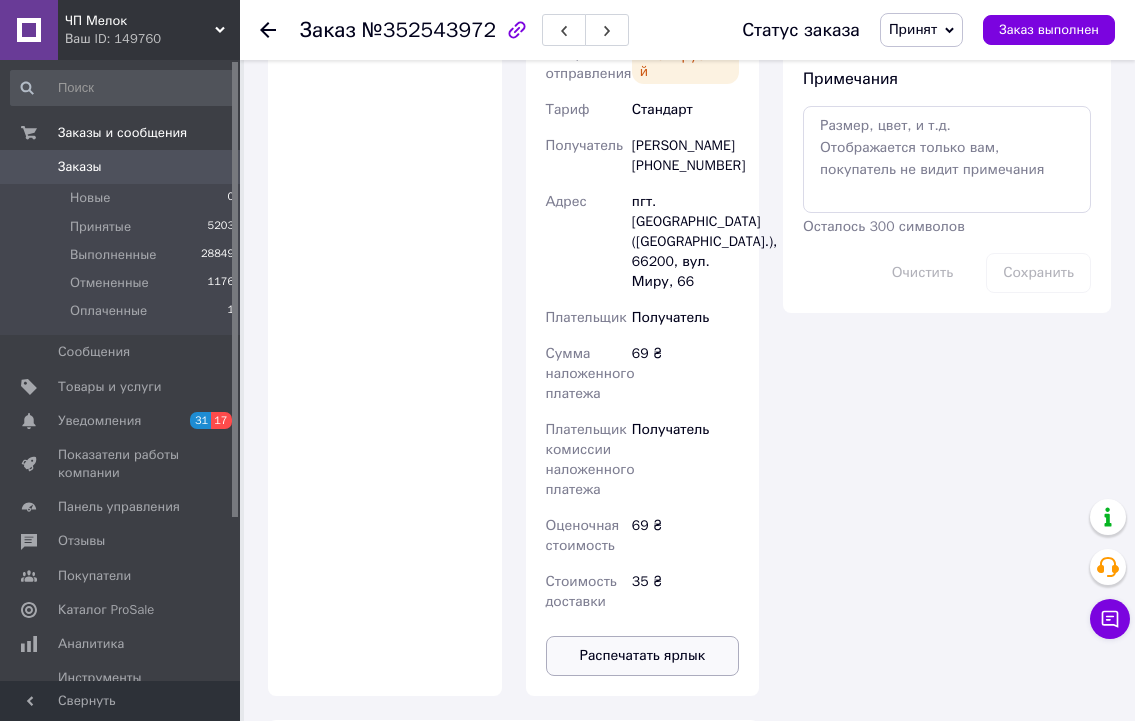 click on "Распечатать ярлык" at bounding box center (643, 656) 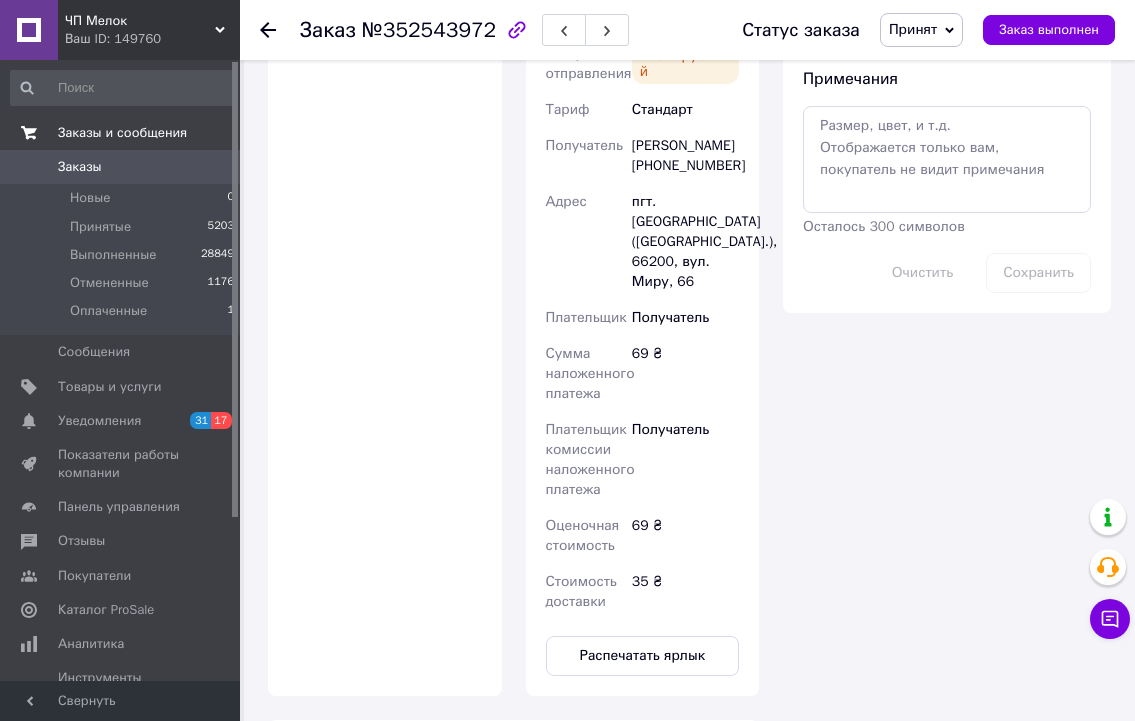 drag, startPoint x: 107, startPoint y: 165, endPoint x: 119, endPoint y: 147, distance: 21.633308 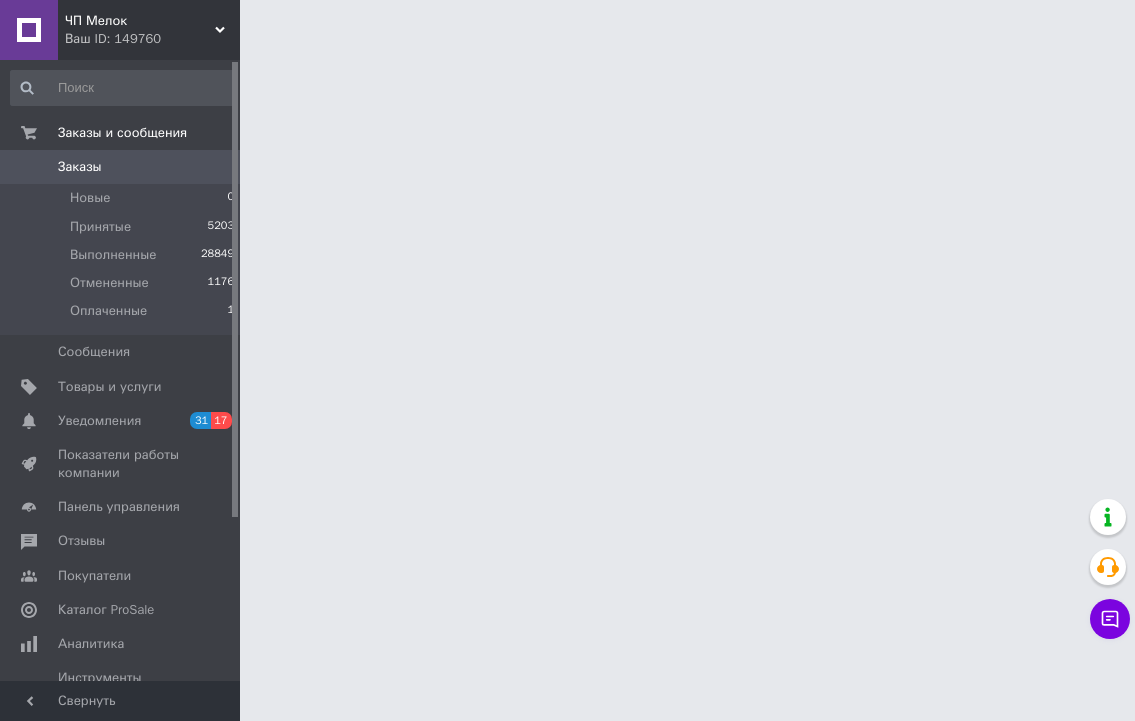 scroll, scrollTop: 0, scrollLeft: 0, axis: both 